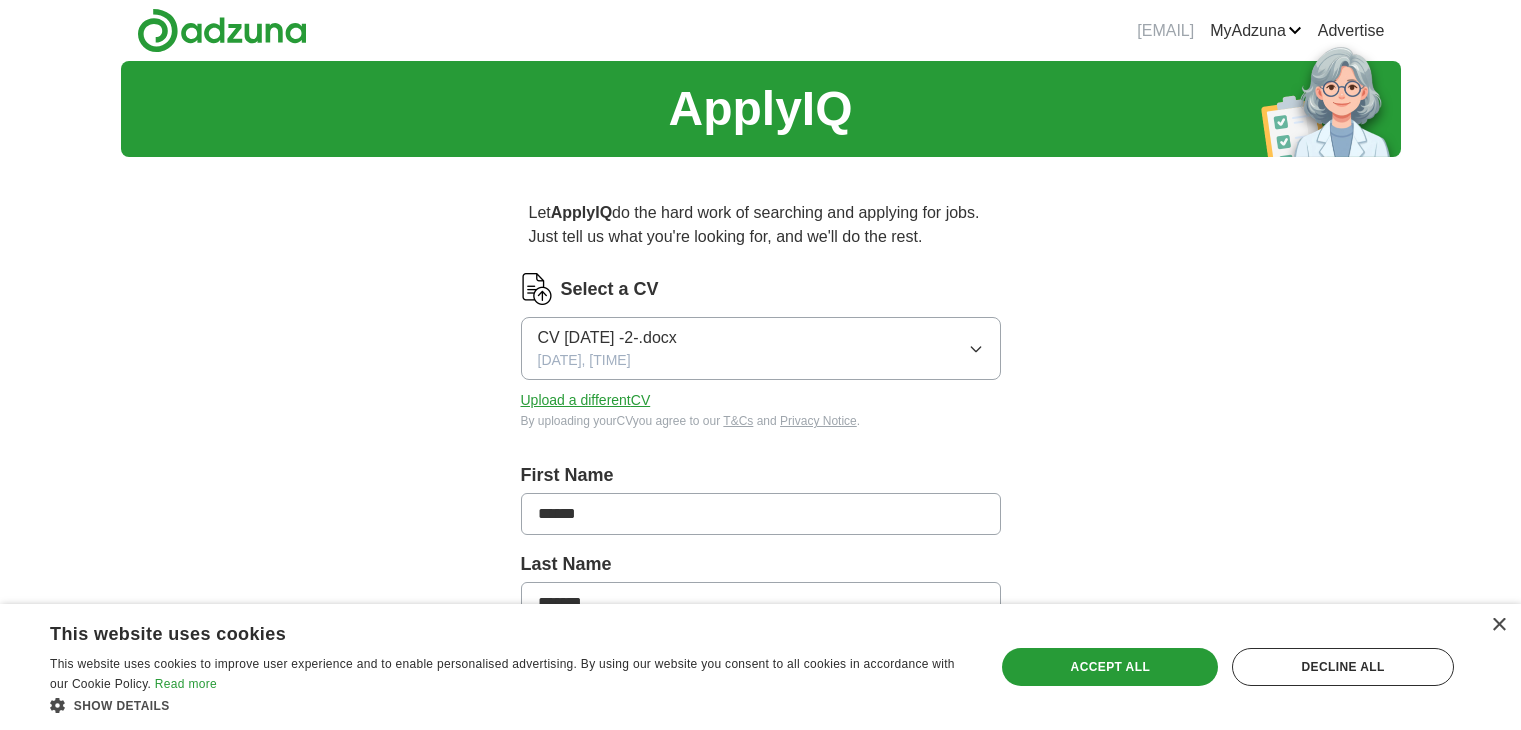 scroll, scrollTop: 0, scrollLeft: 0, axis: both 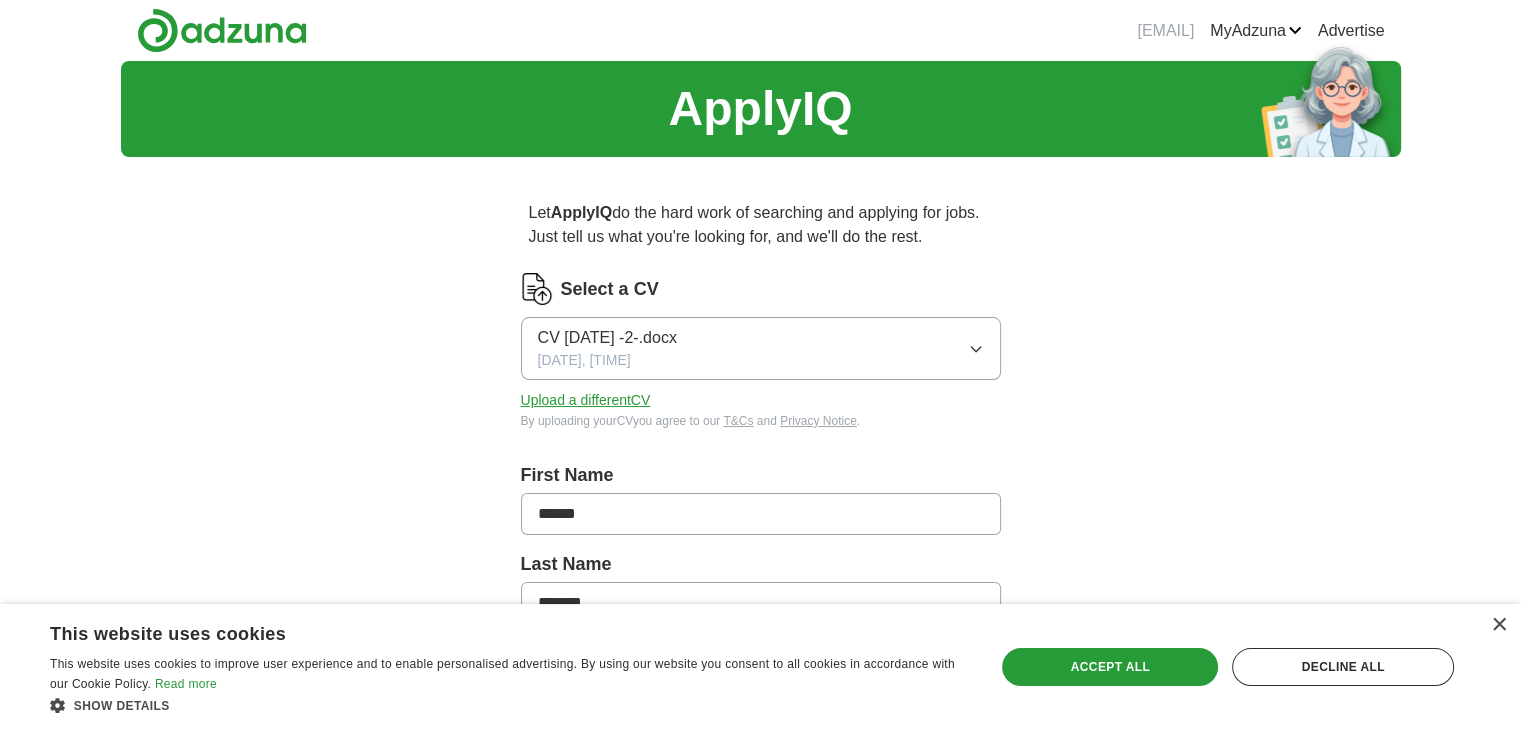 click 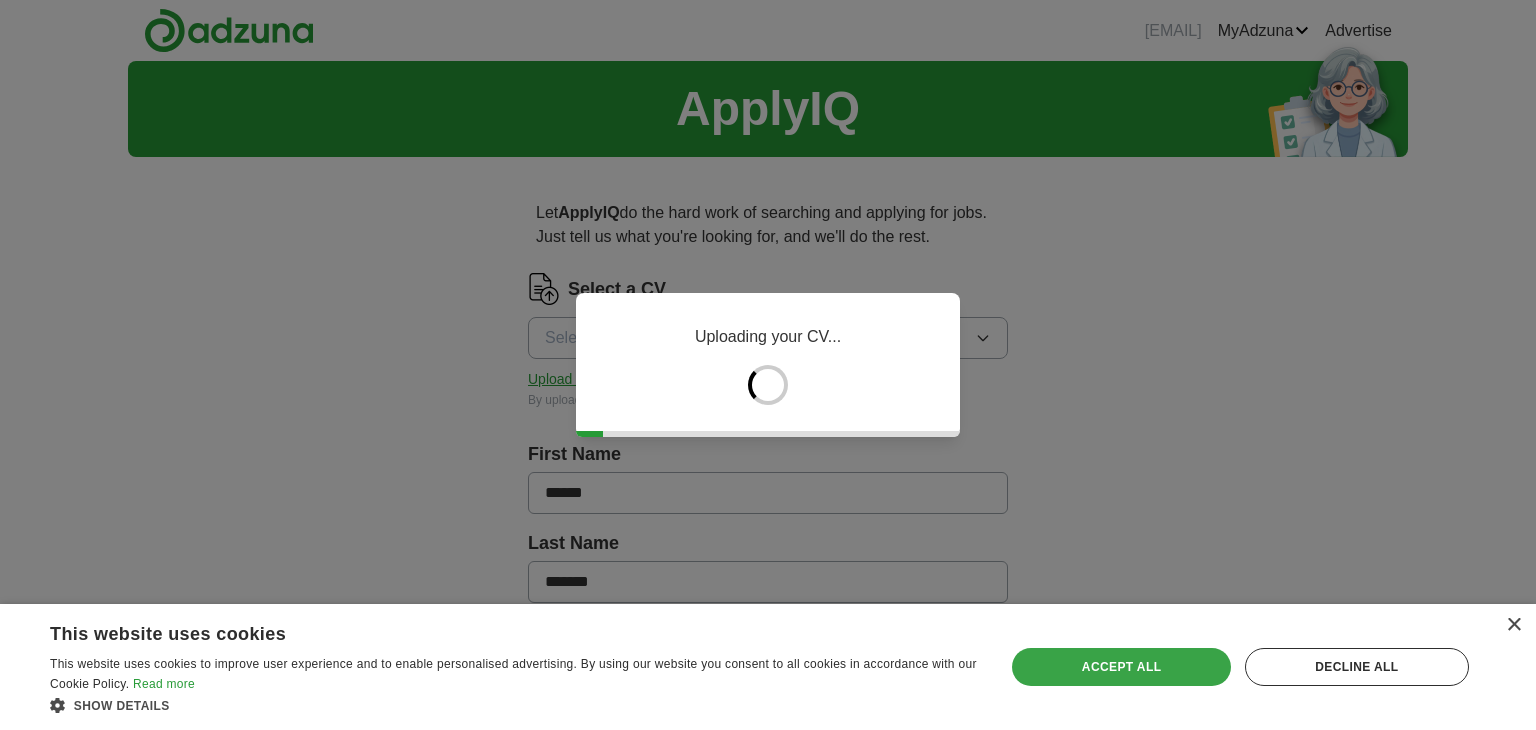 click on "Accept all" at bounding box center [1121, 667] 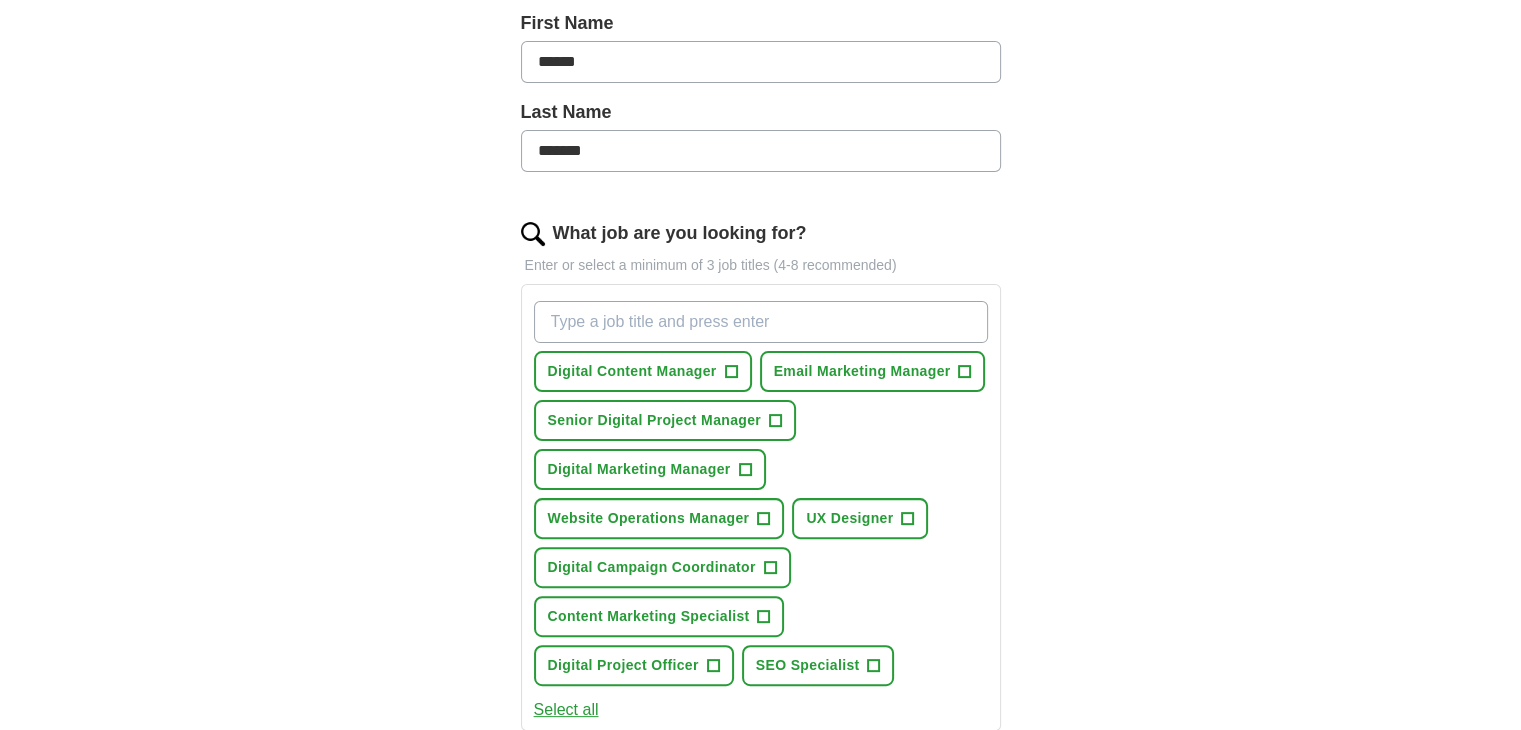 scroll, scrollTop: 479, scrollLeft: 0, axis: vertical 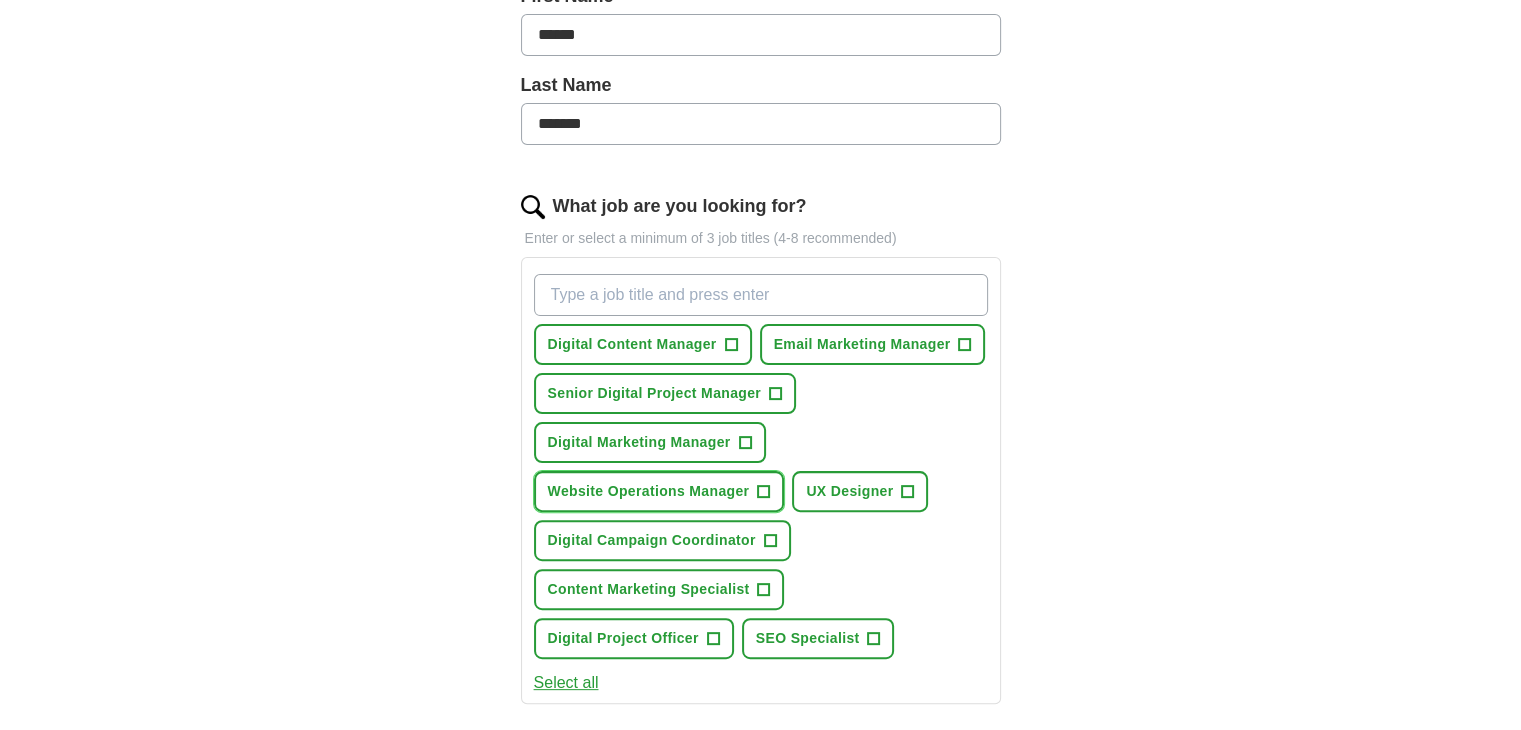 click on "Website Operations Manager" at bounding box center (649, 491) 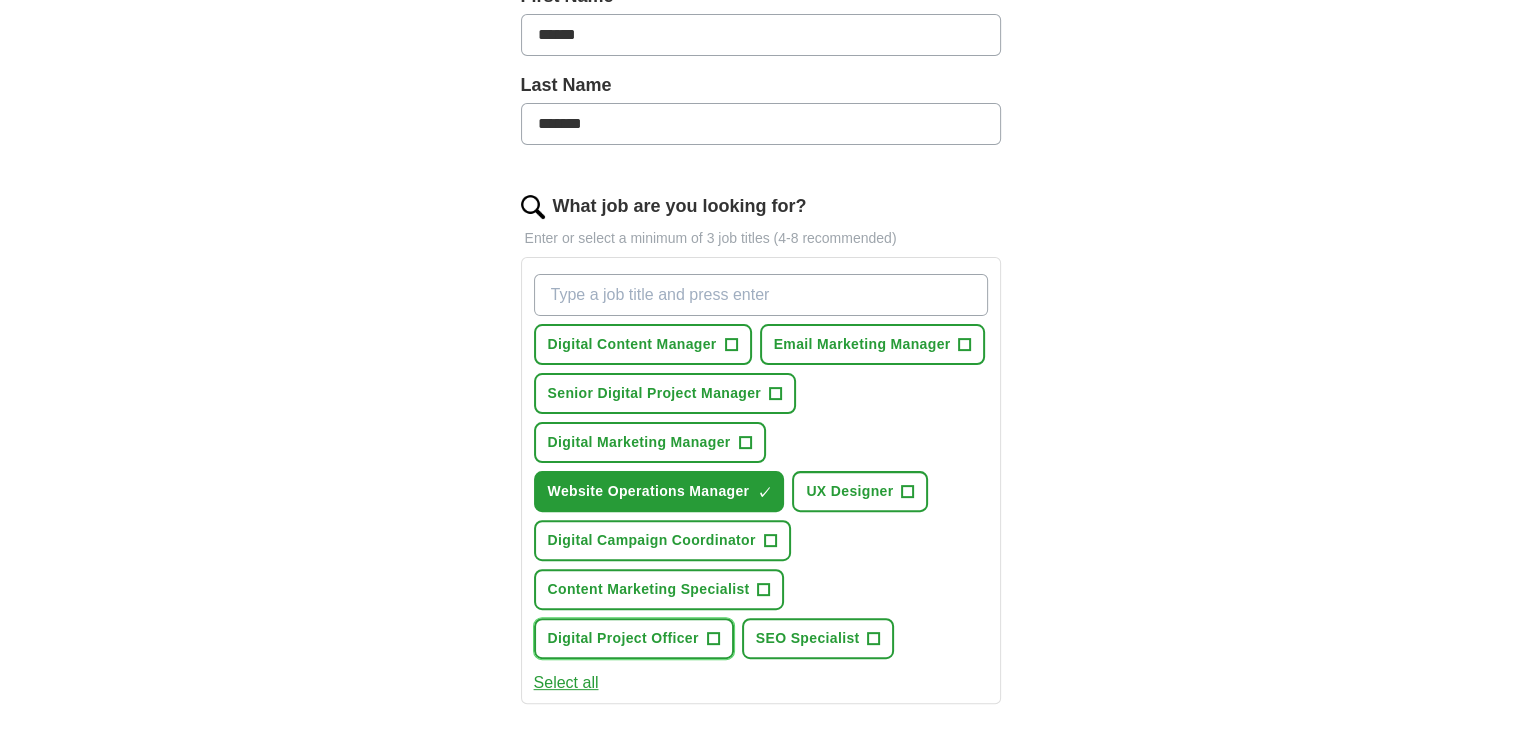 click on "Digital Project Officer" at bounding box center [623, 638] 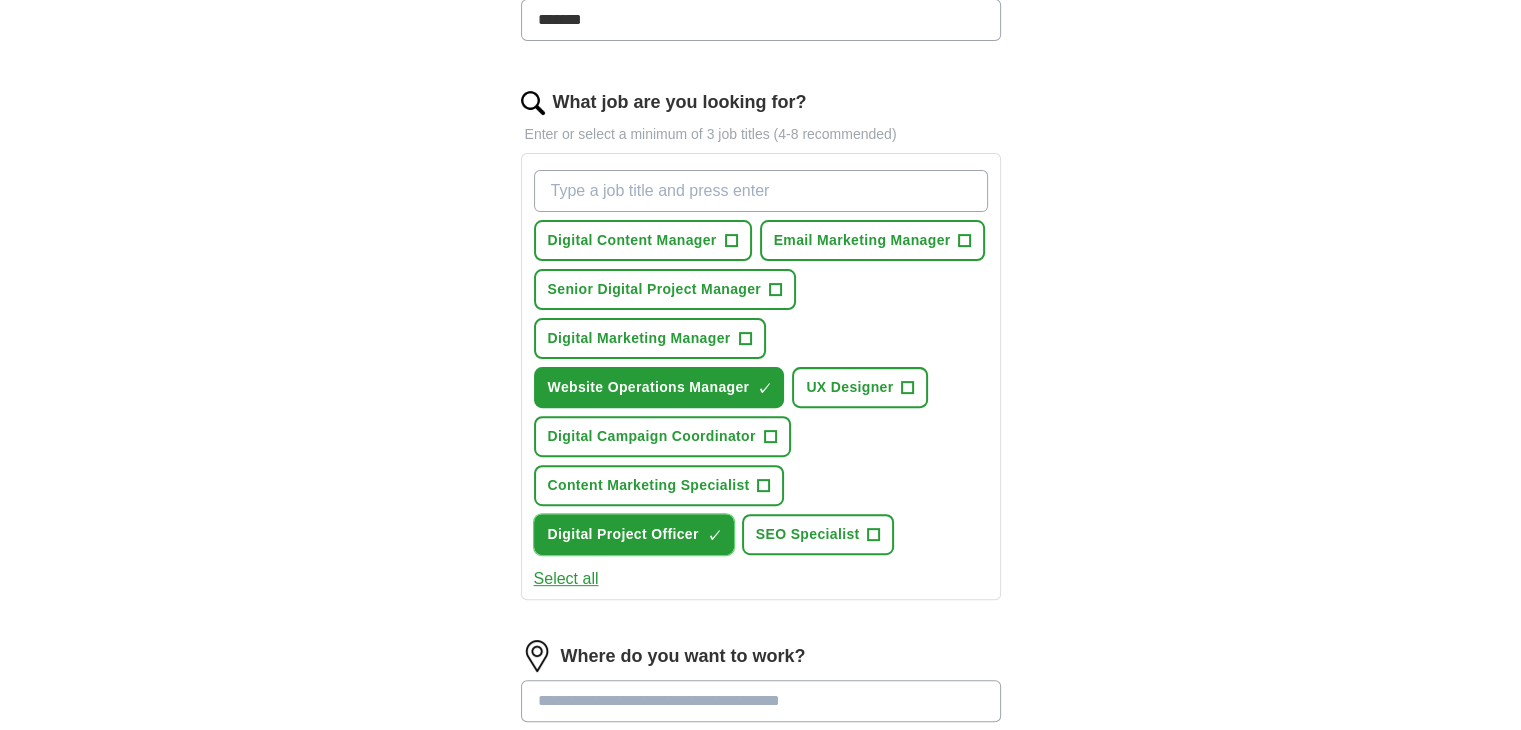 scroll, scrollTop: 879, scrollLeft: 0, axis: vertical 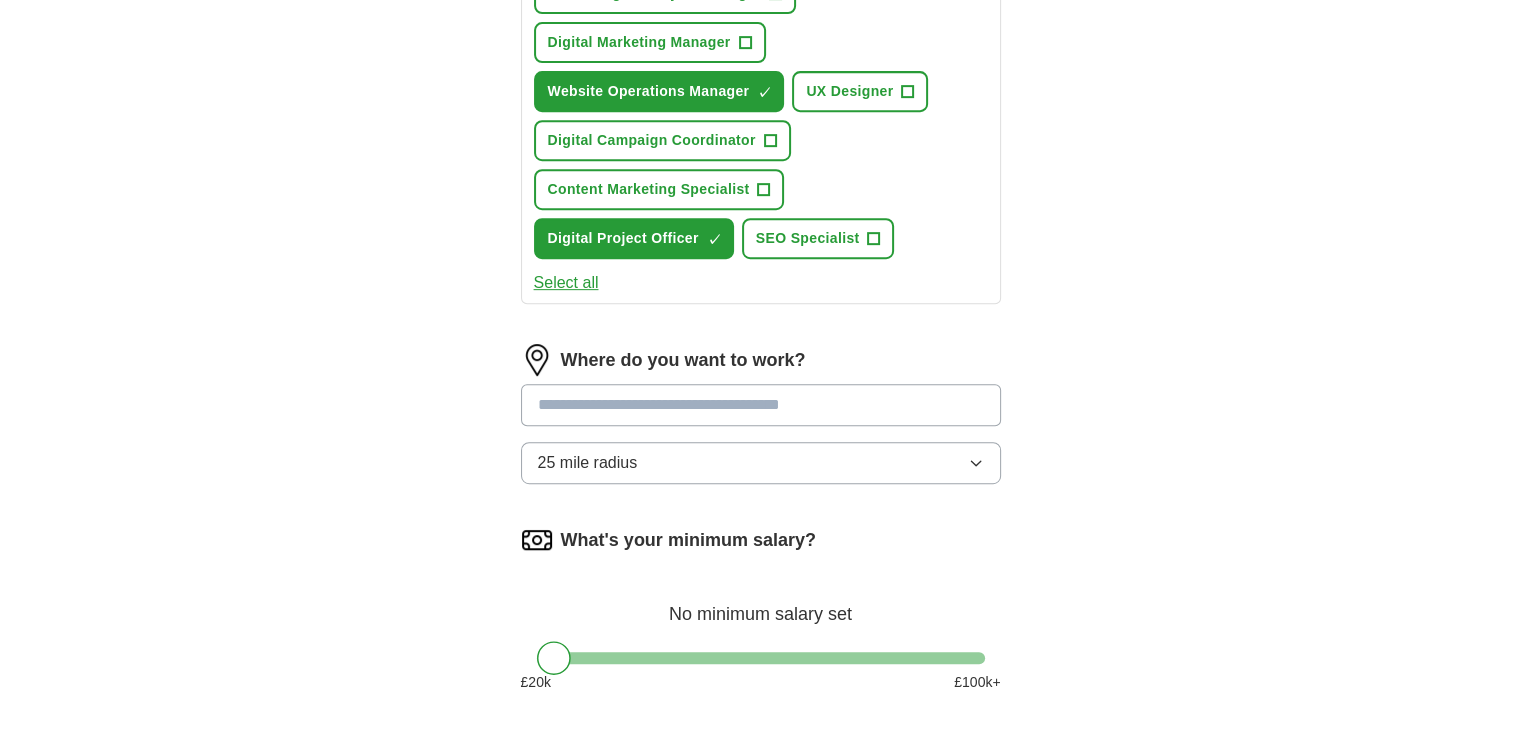click at bounding box center [761, 405] 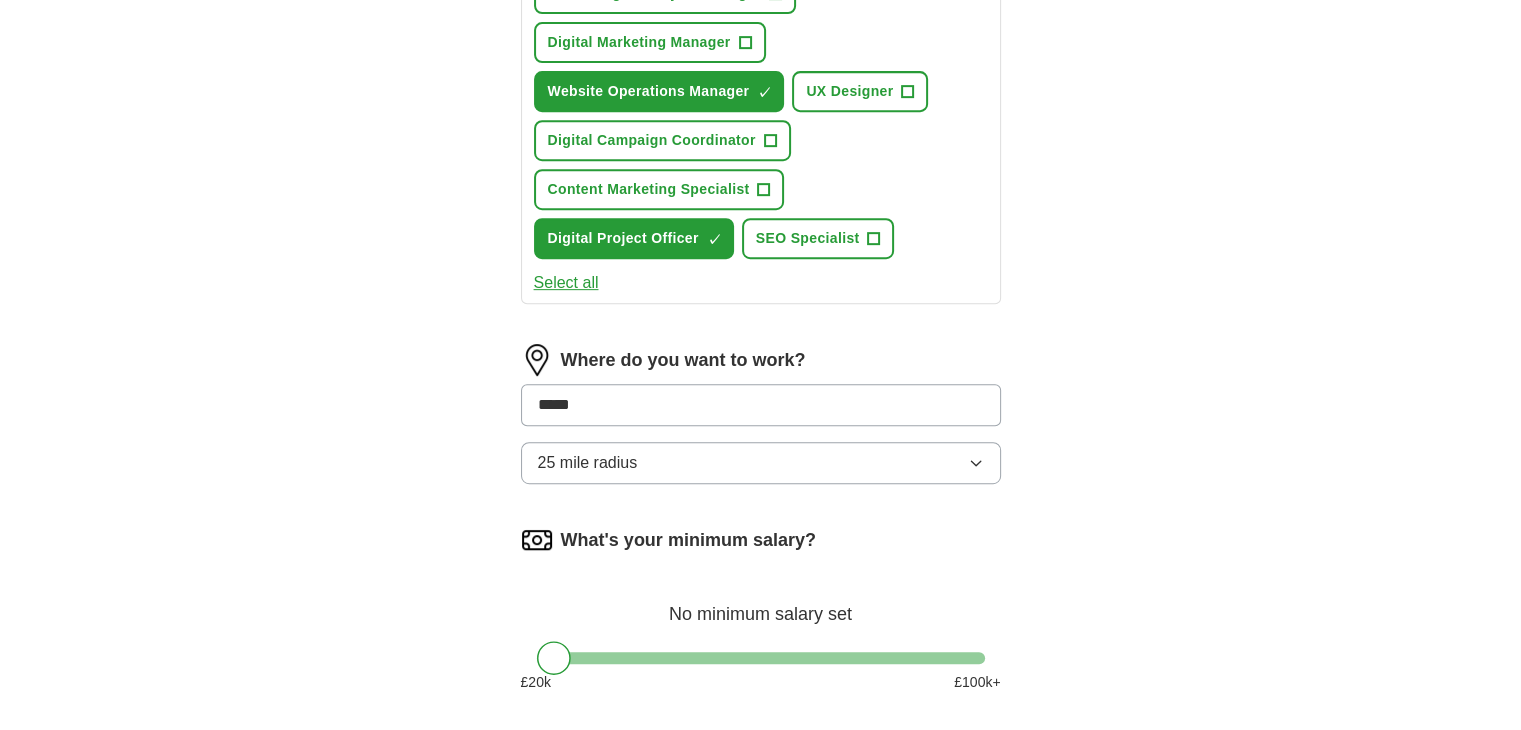 type on "******" 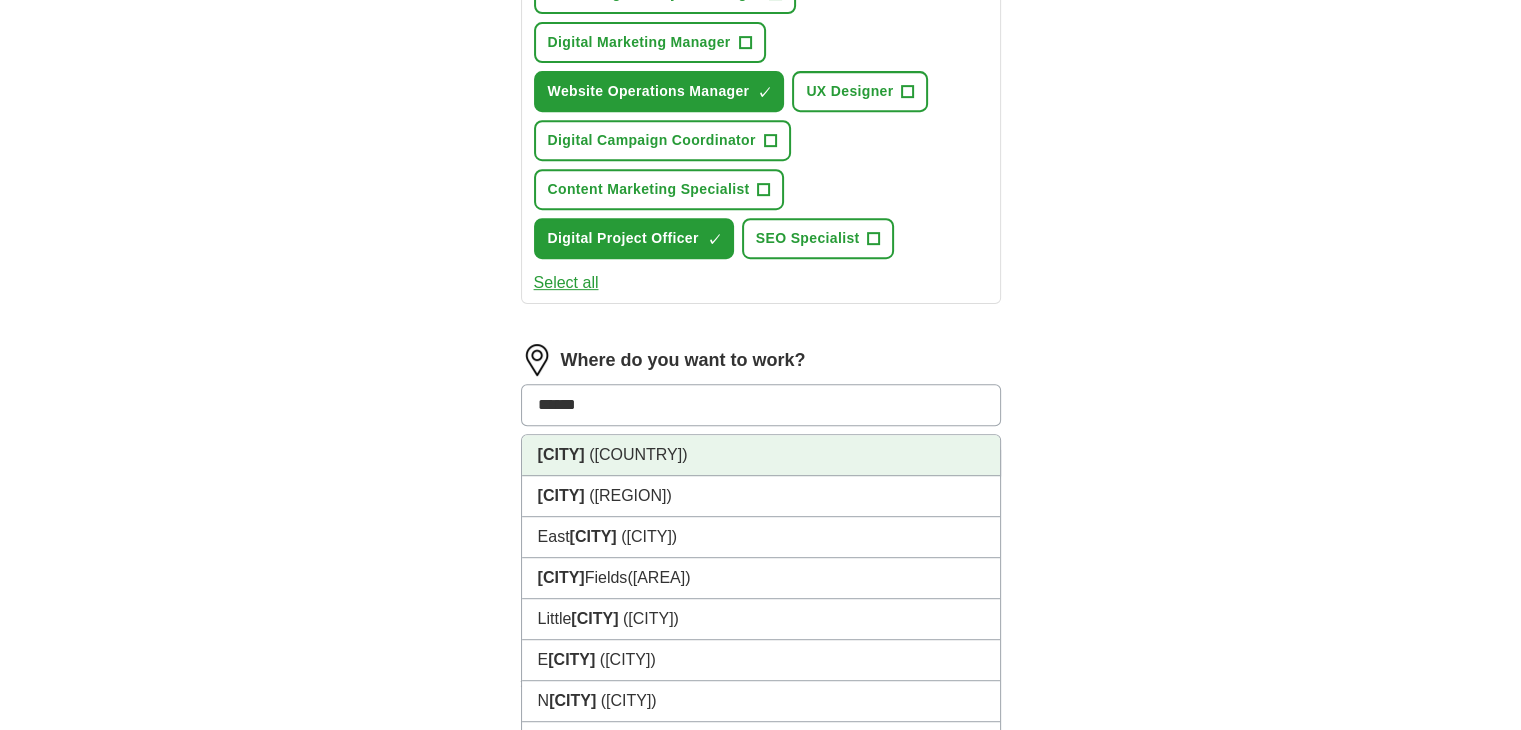 click on "([COUNTRY])" at bounding box center [638, 454] 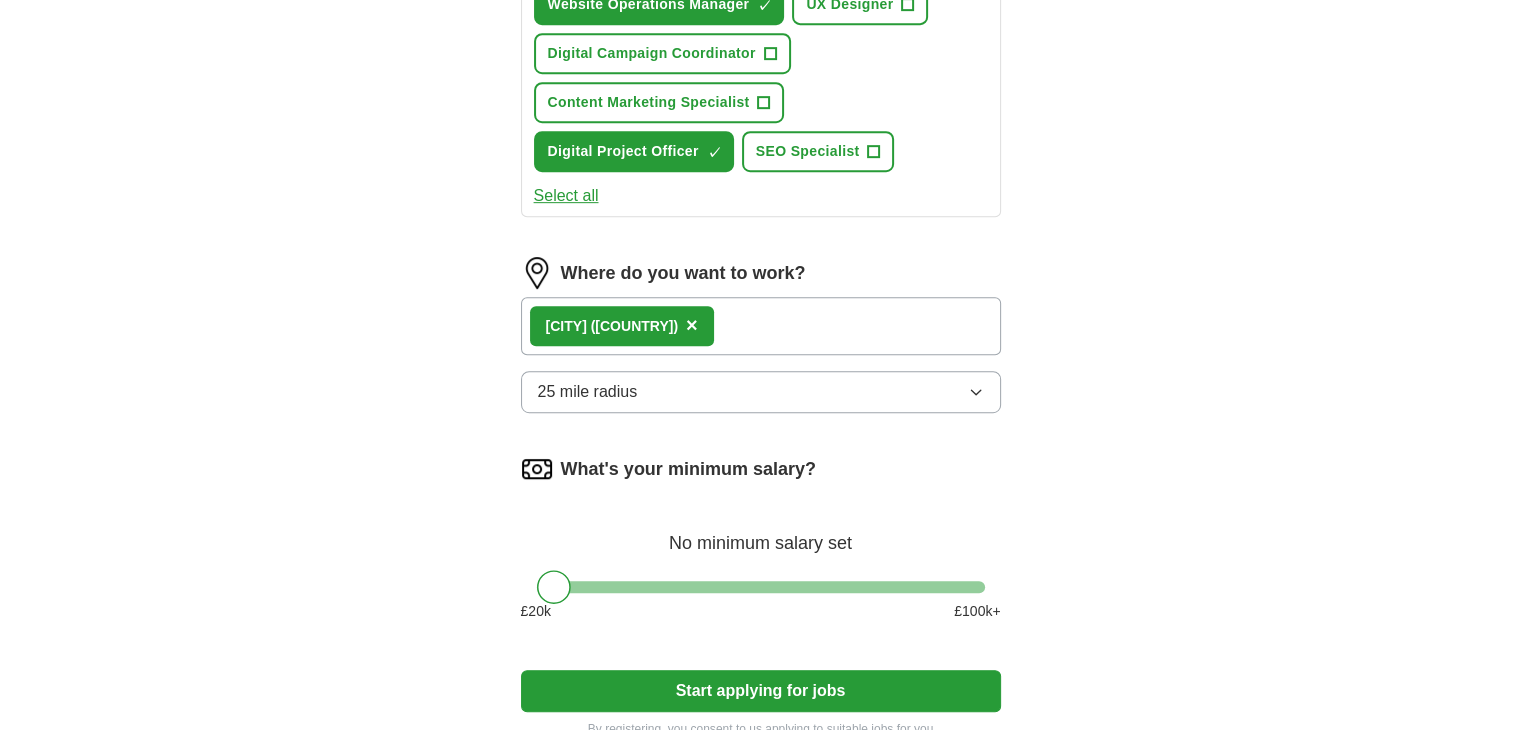 scroll, scrollTop: 967, scrollLeft: 0, axis: vertical 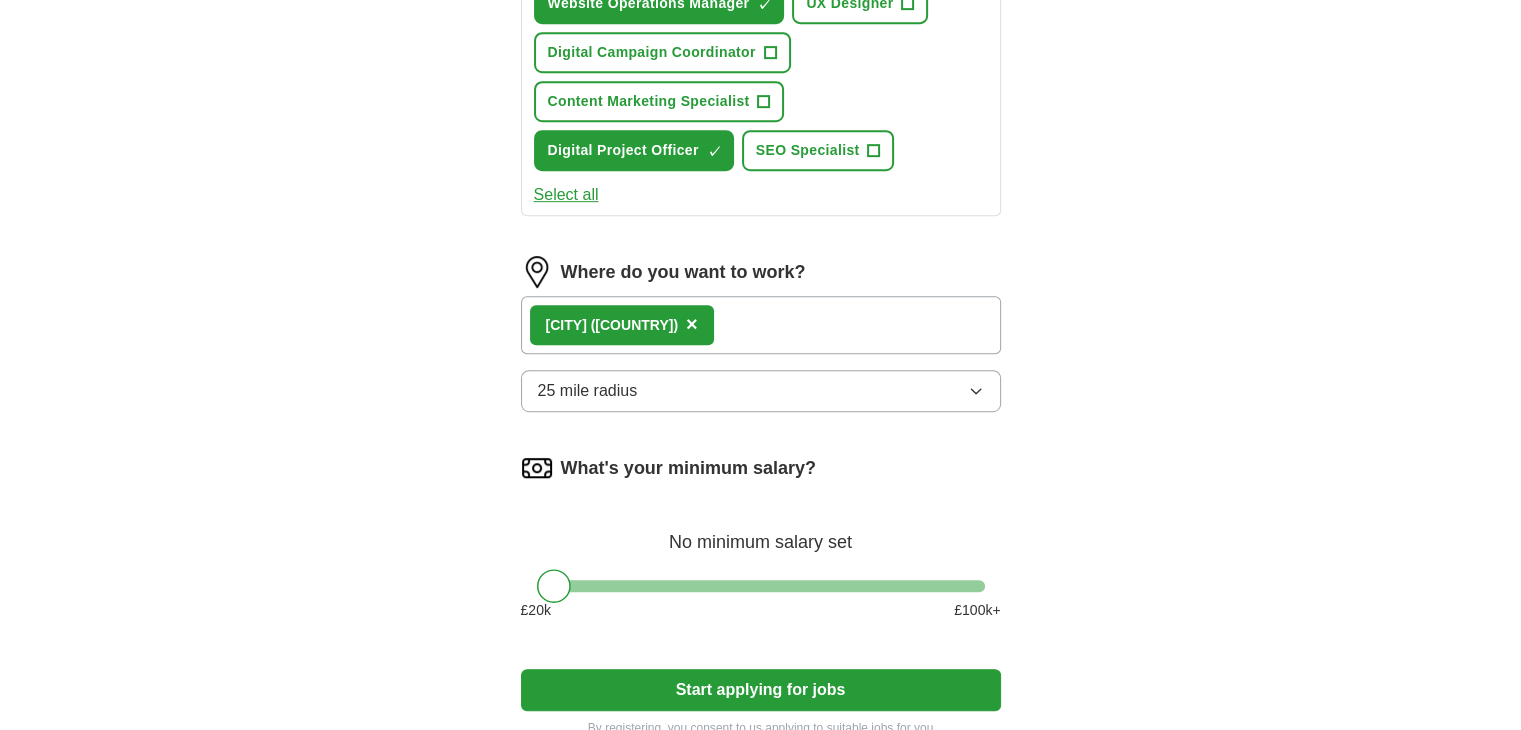 click on "25 mile radius" at bounding box center (761, 391) 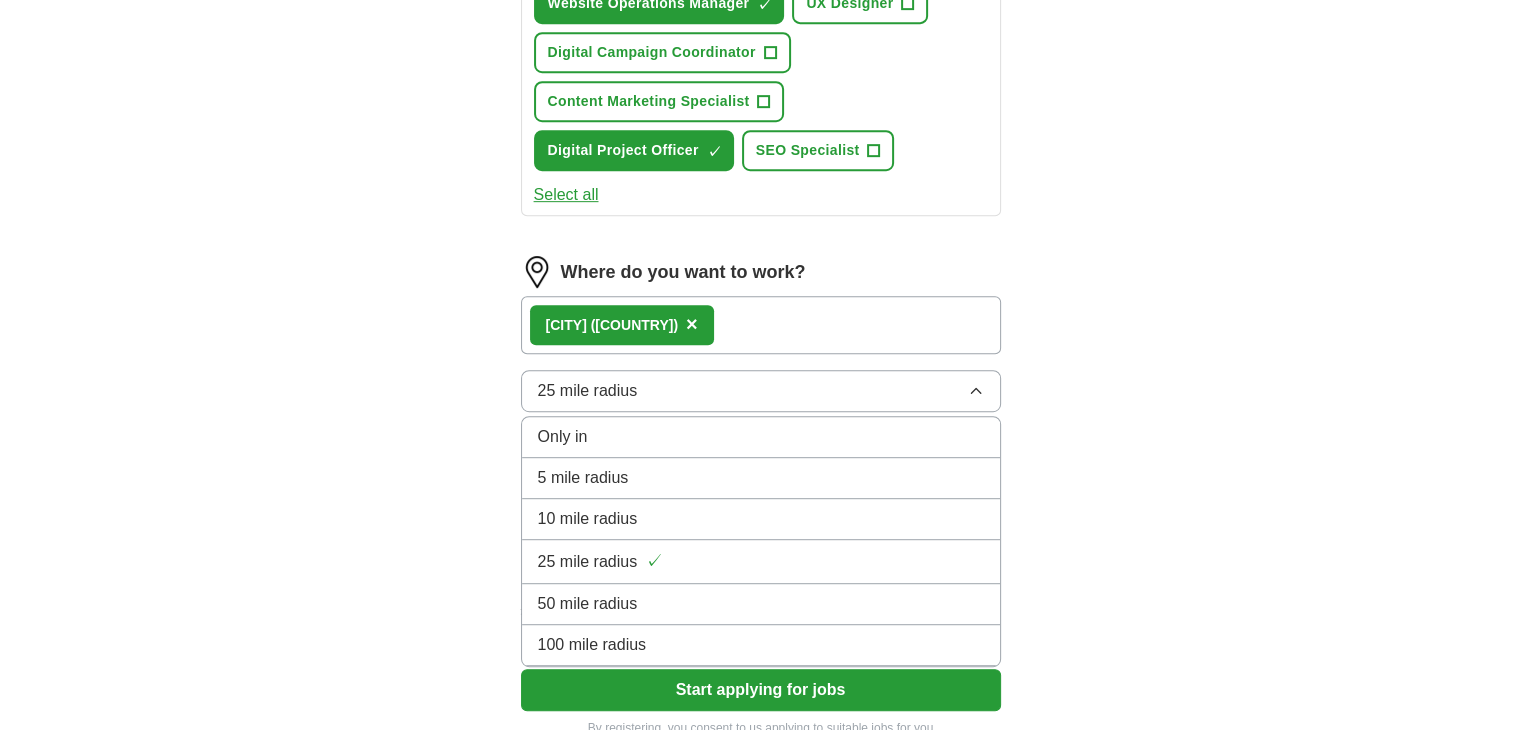 click on "5 mile radius" at bounding box center [583, 478] 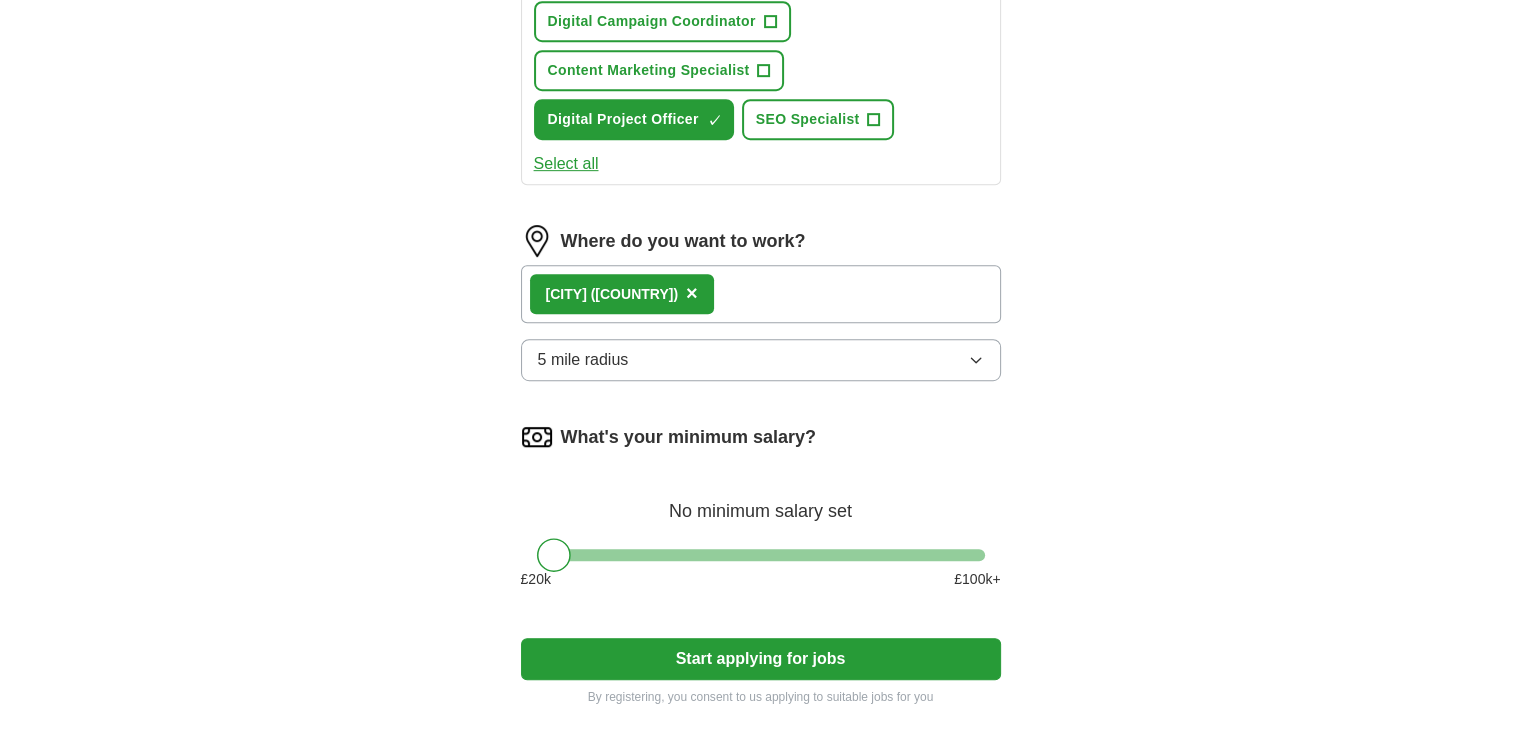 scroll, scrollTop: 999, scrollLeft: 0, axis: vertical 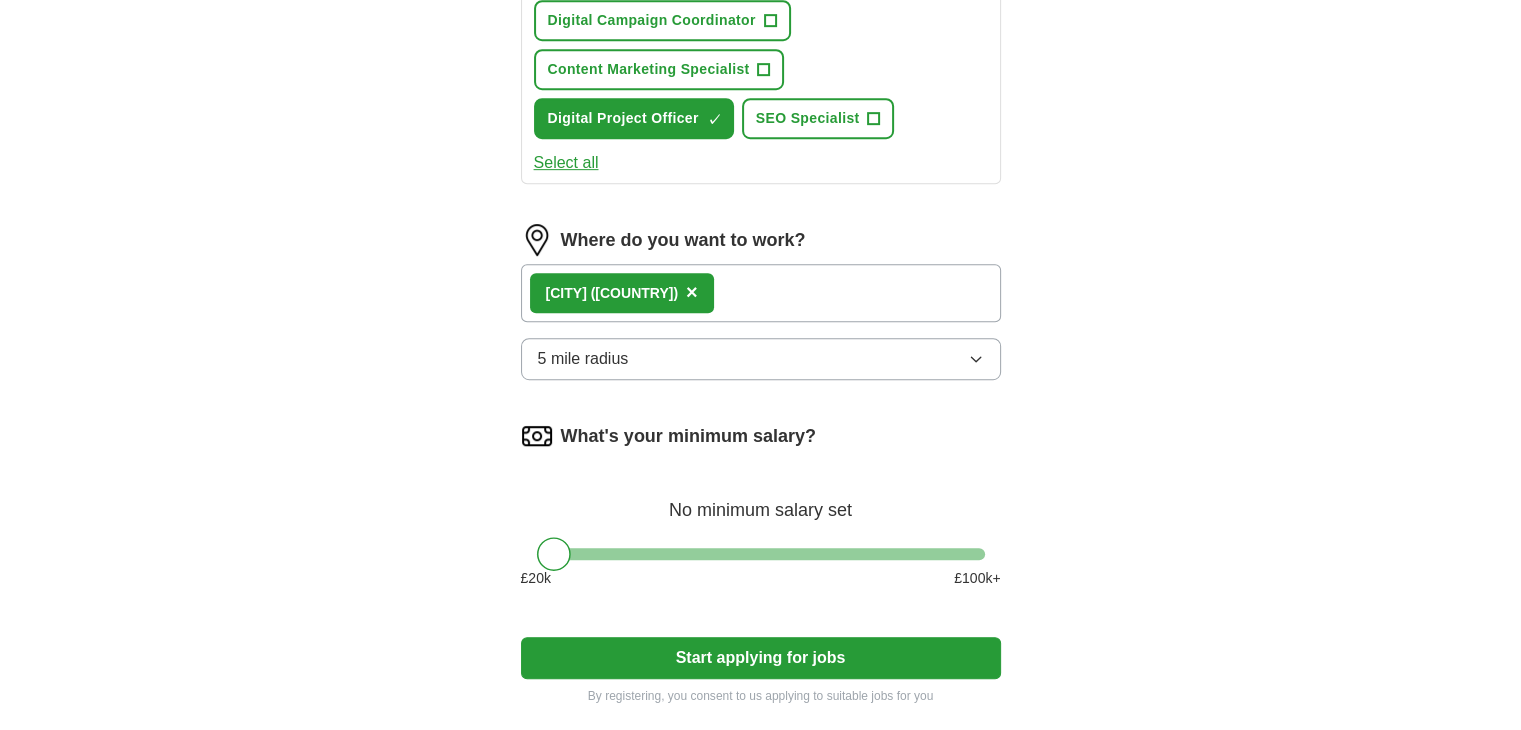 click on "5 mile radius" at bounding box center (761, 359) 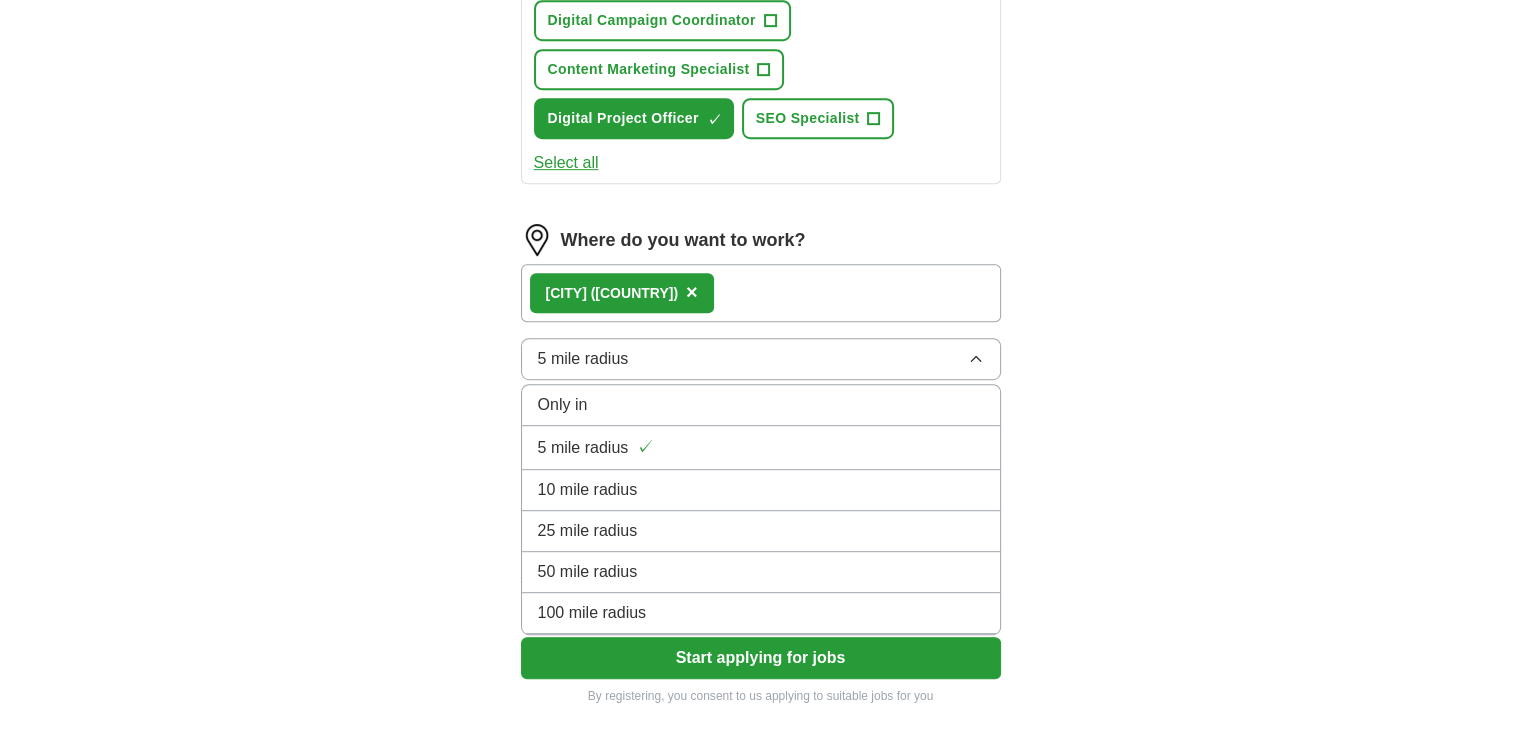 click on "10 mile radius" at bounding box center [588, 490] 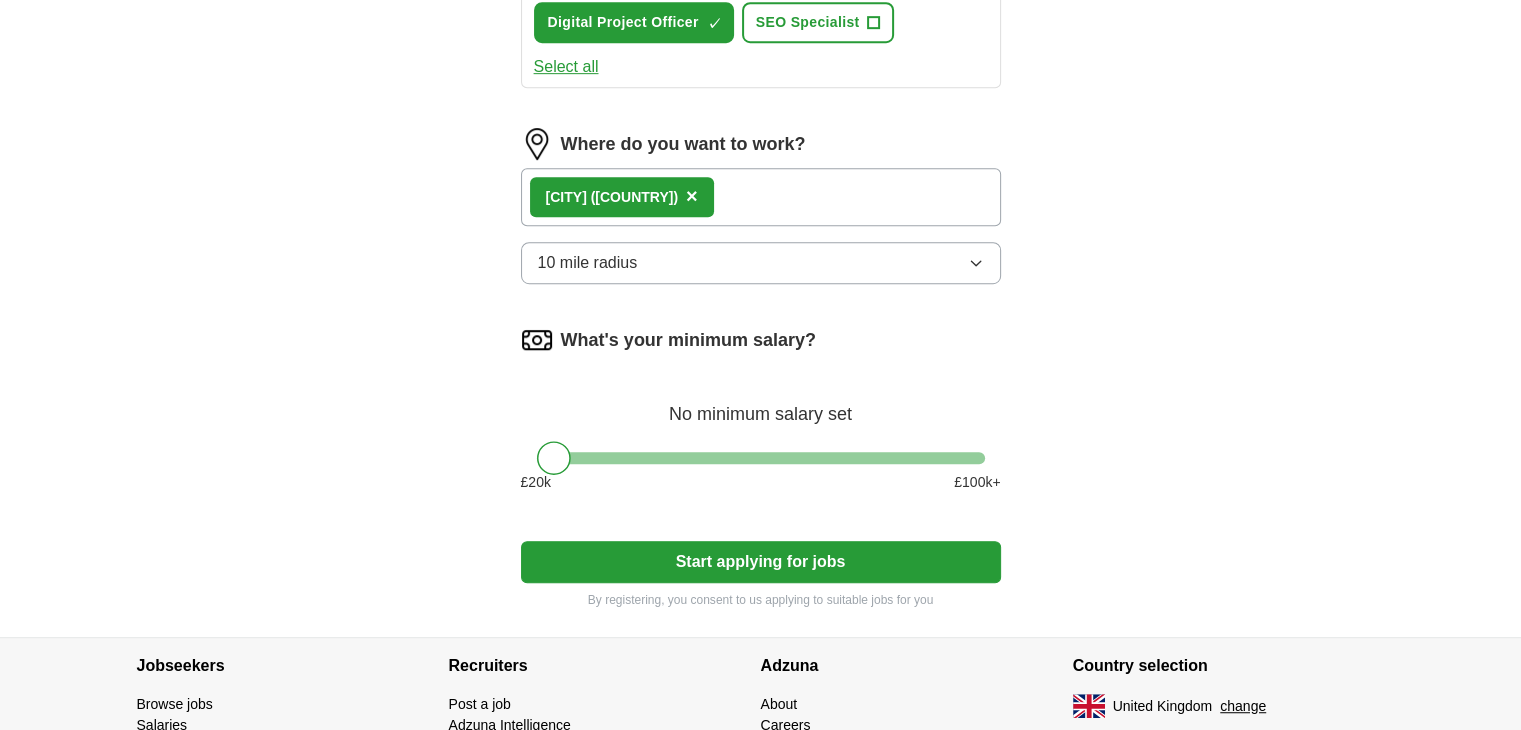 scroll, scrollTop: 1098, scrollLeft: 0, axis: vertical 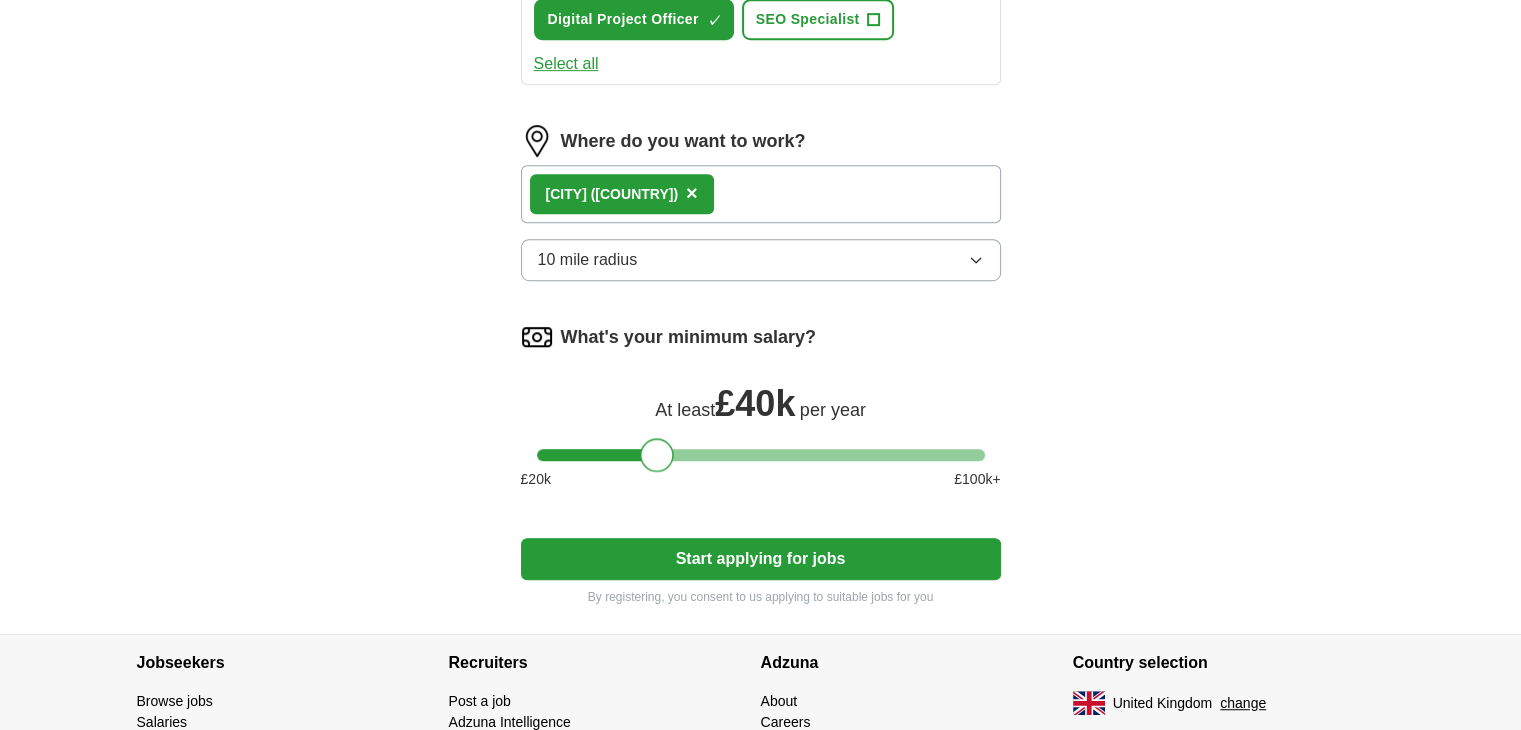drag, startPoint x: 554, startPoint y: 450, endPoint x: 658, endPoint y: 458, distance: 104.307236 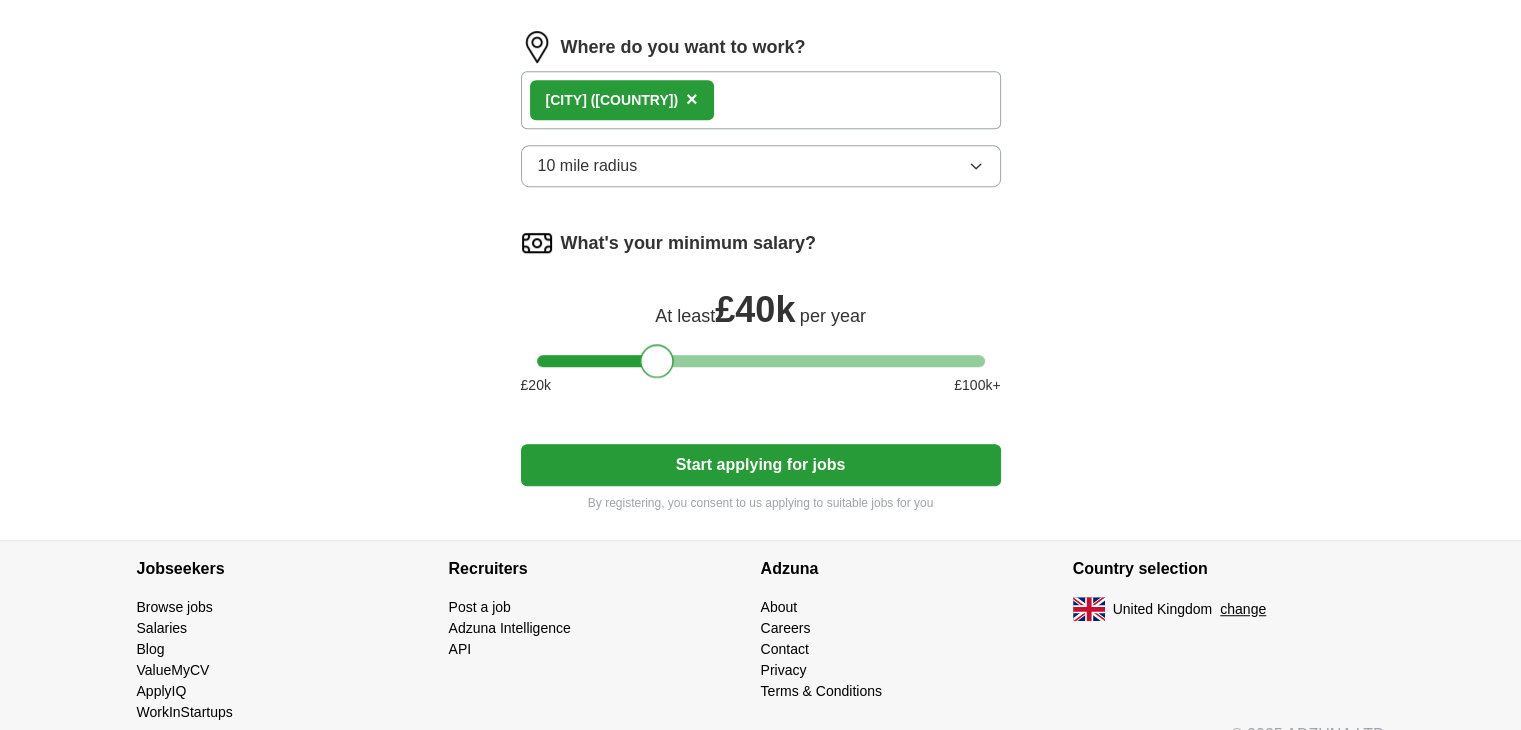 scroll, scrollTop: 1194, scrollLeft: 0, axis: vertical 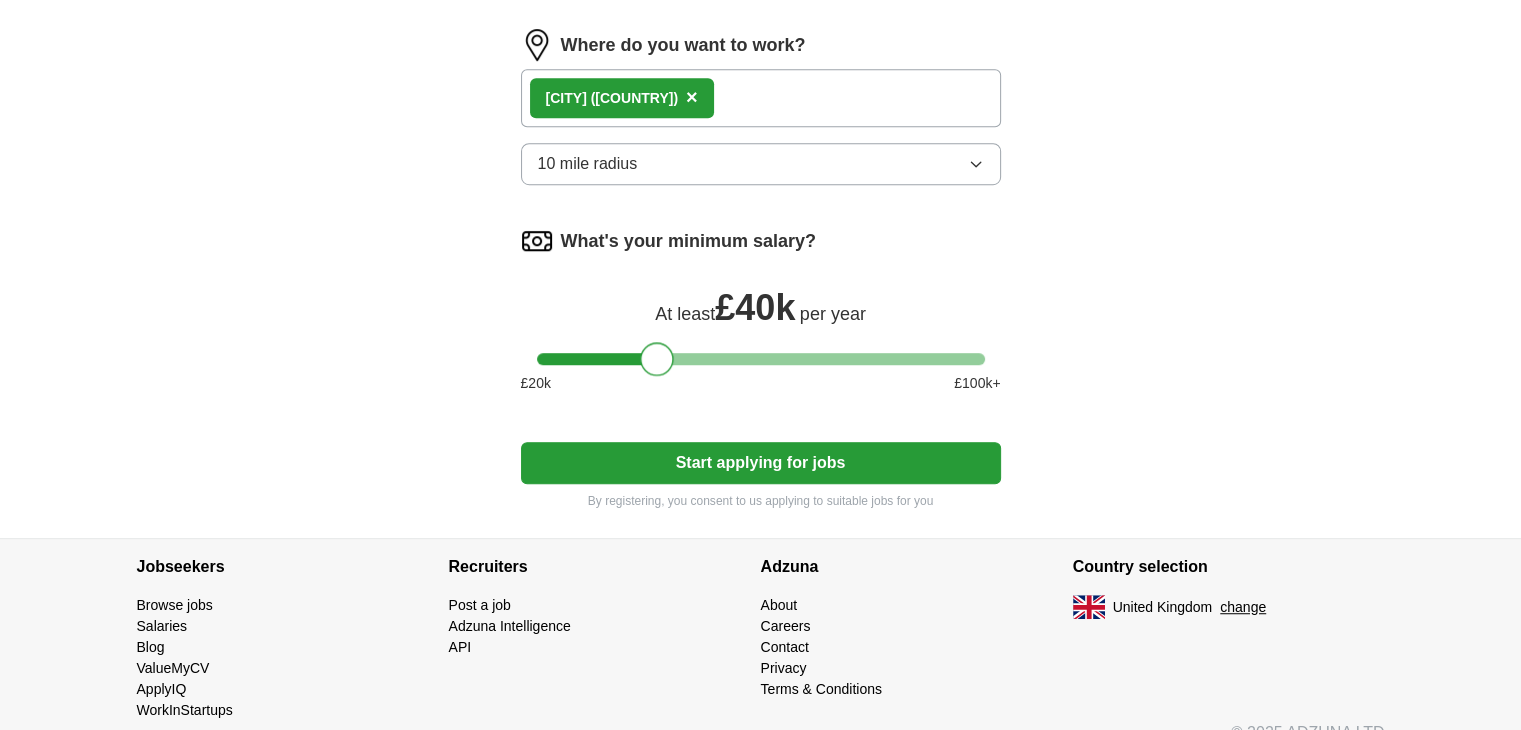 click on "Start applying for jobs" at bounding box center (761, 463) 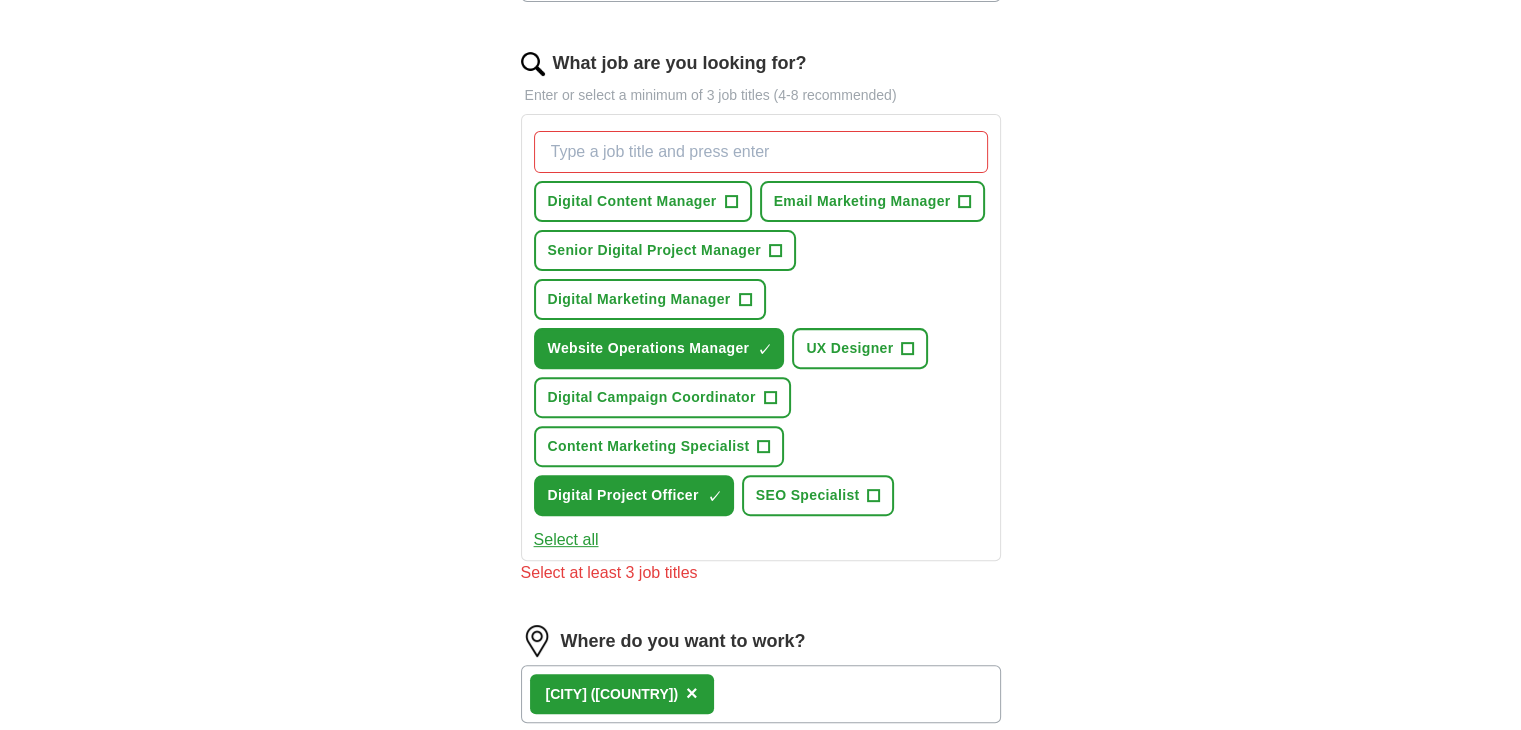 scroll, scrollTop: 620, scrollLeft: 0, axis: vertical 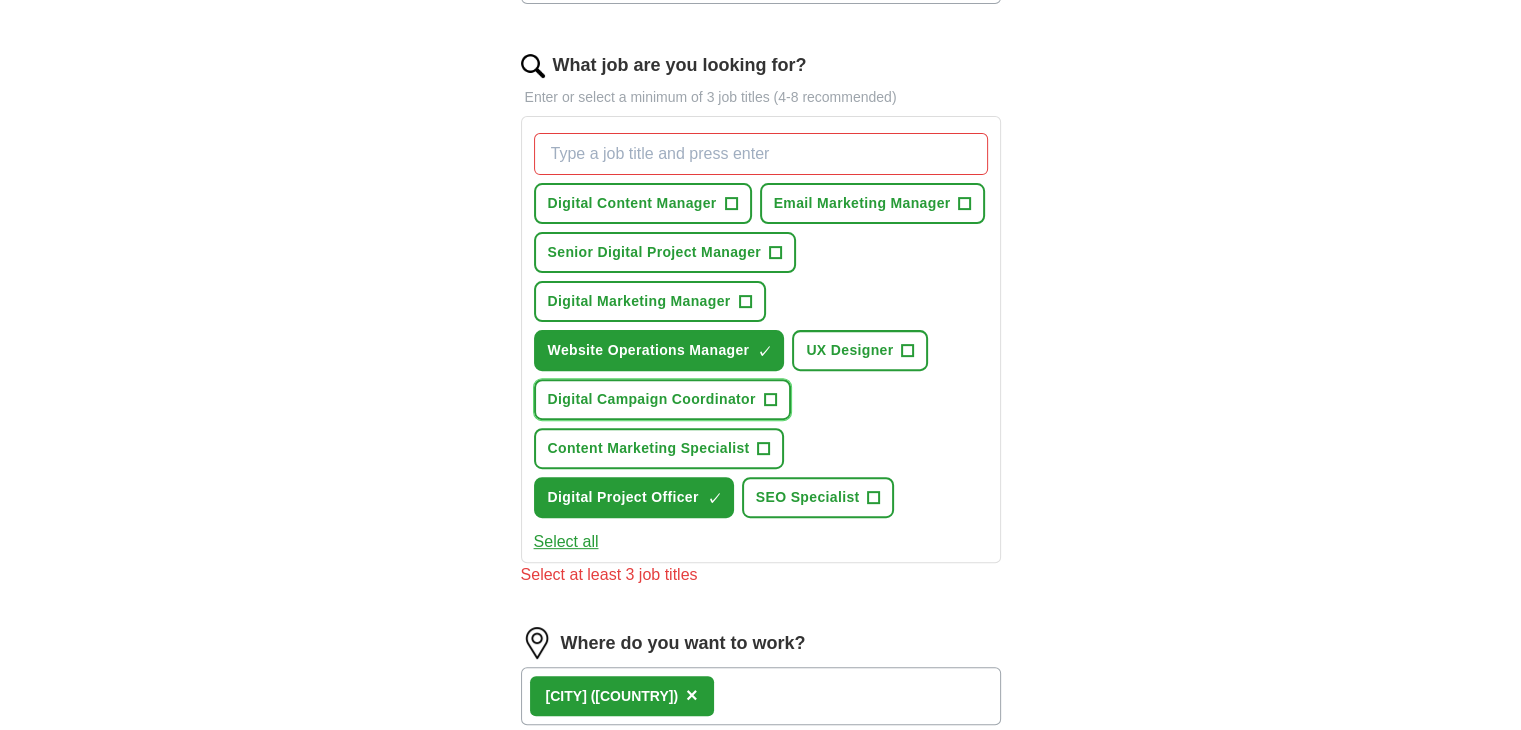 click on "Digital Campaign Coordinator" at bounding box center [652, 399] 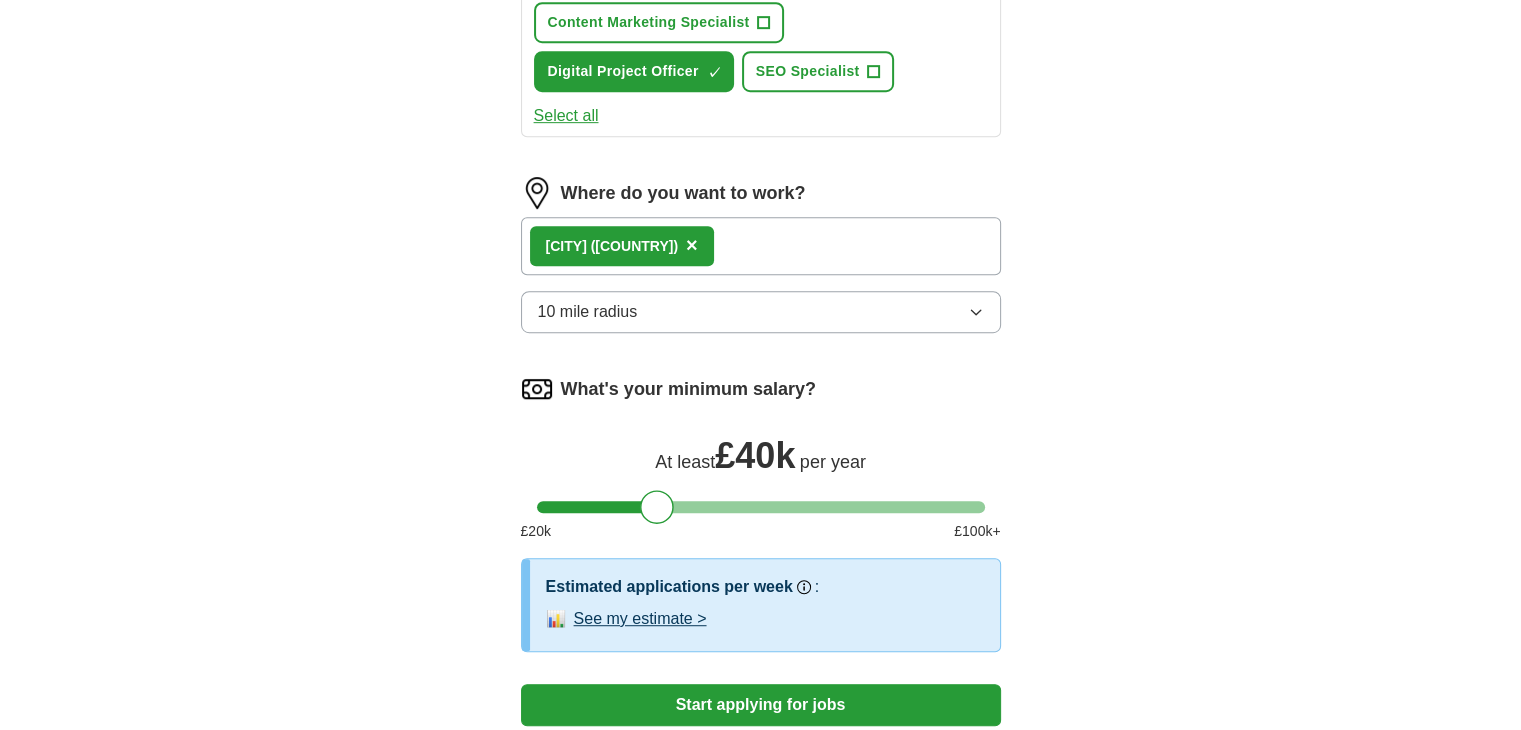 scroll, scrollTop: 1310, scrollLeft: 0, axis: vertical 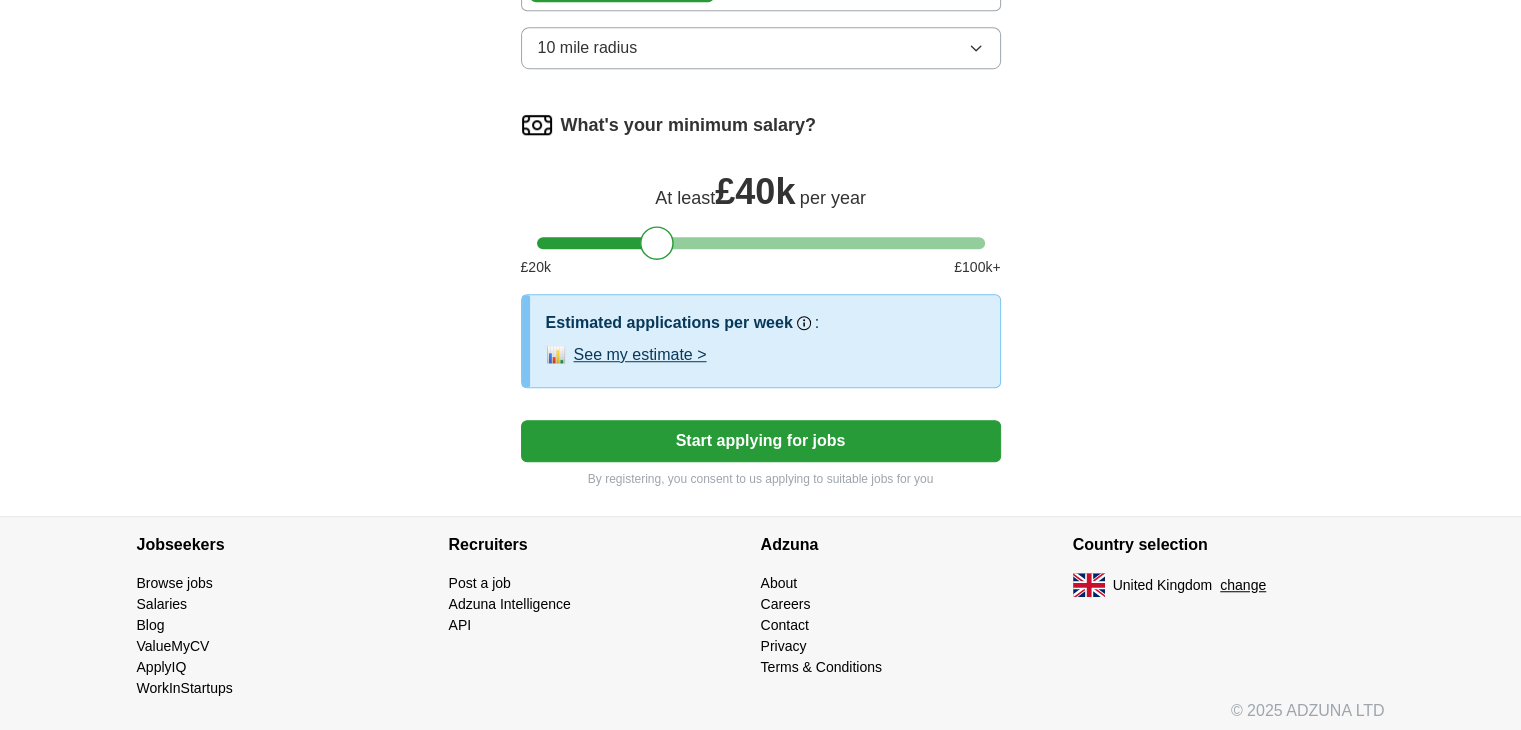 type 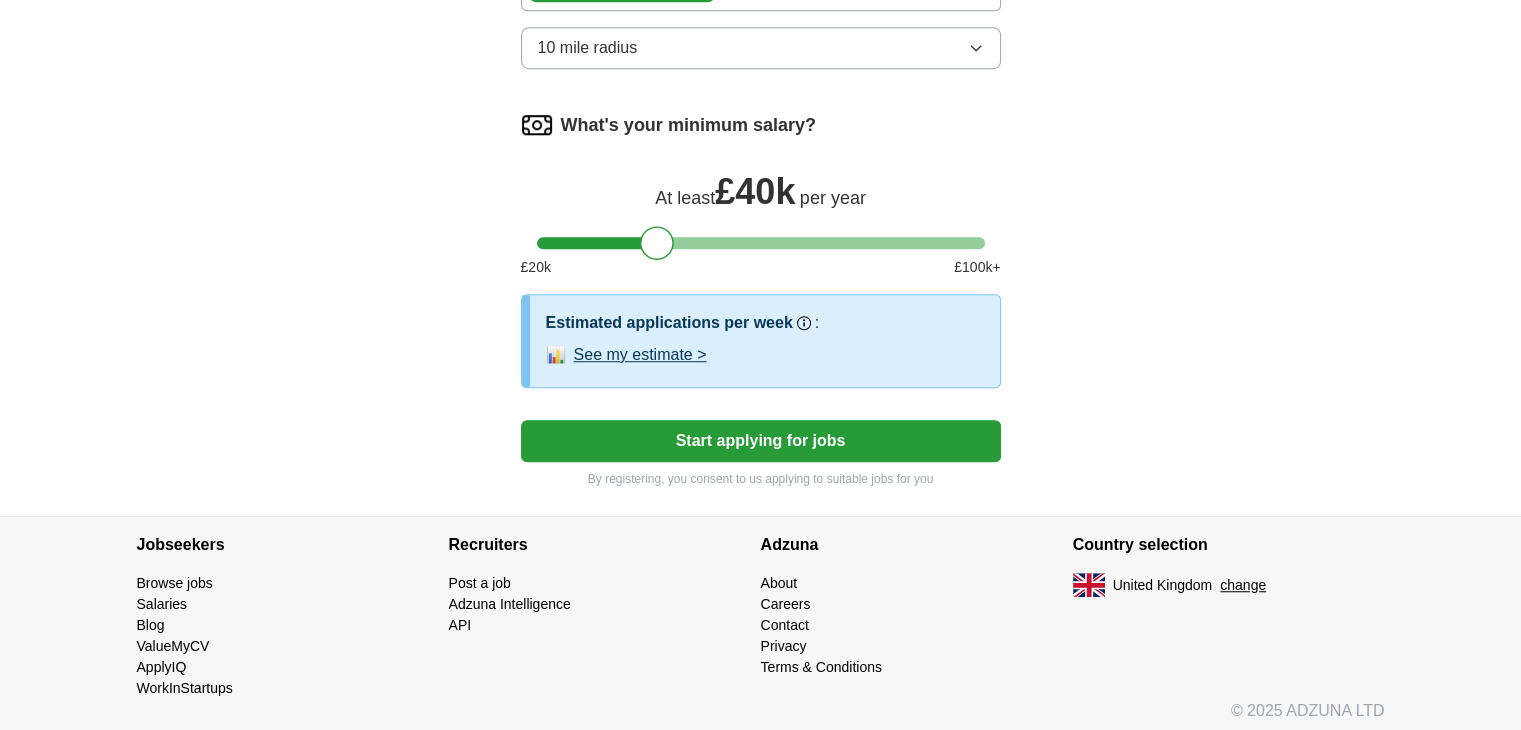 click on "See my estimate >" at bounding box center (640, 355) 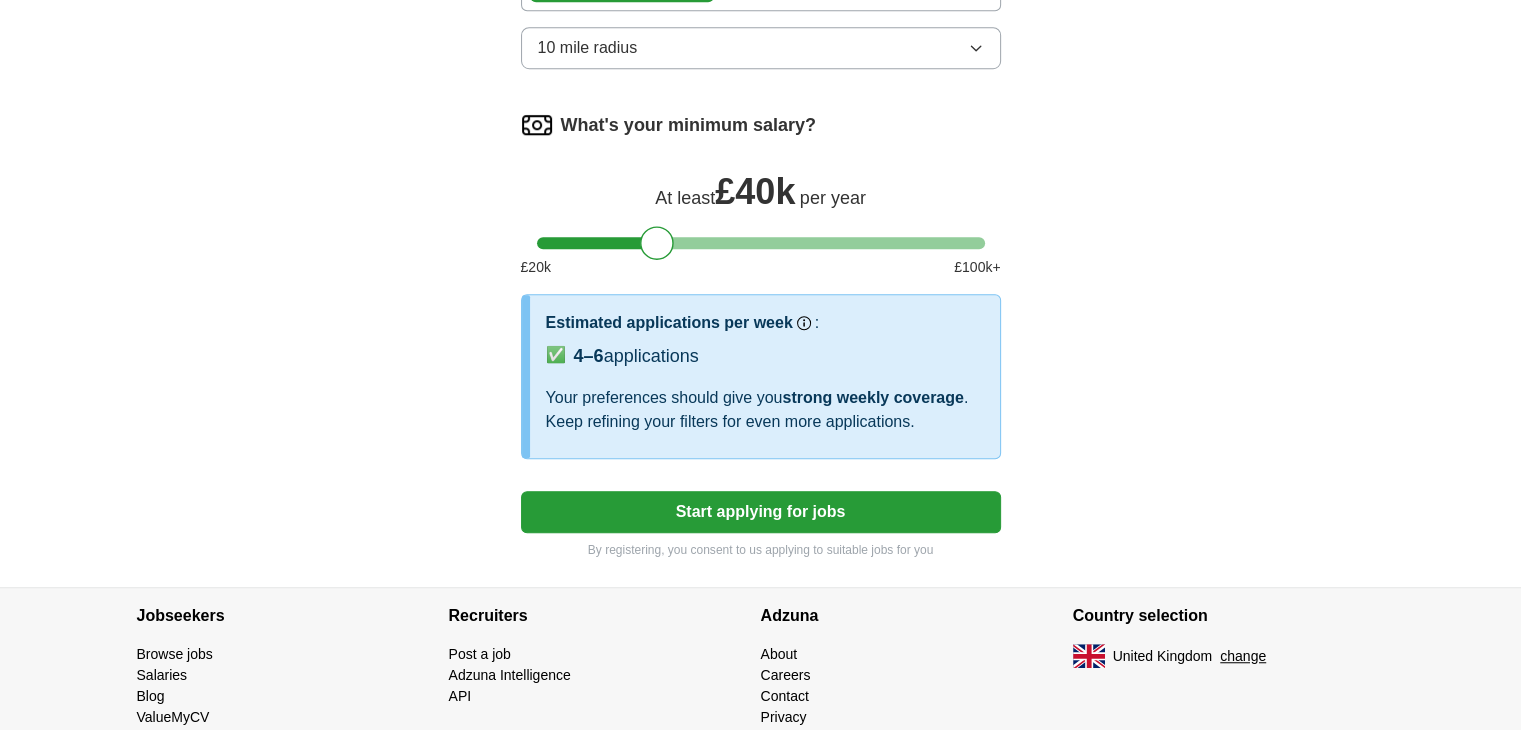 click on "Start applying for jobs" at bounding box center [761, 512] 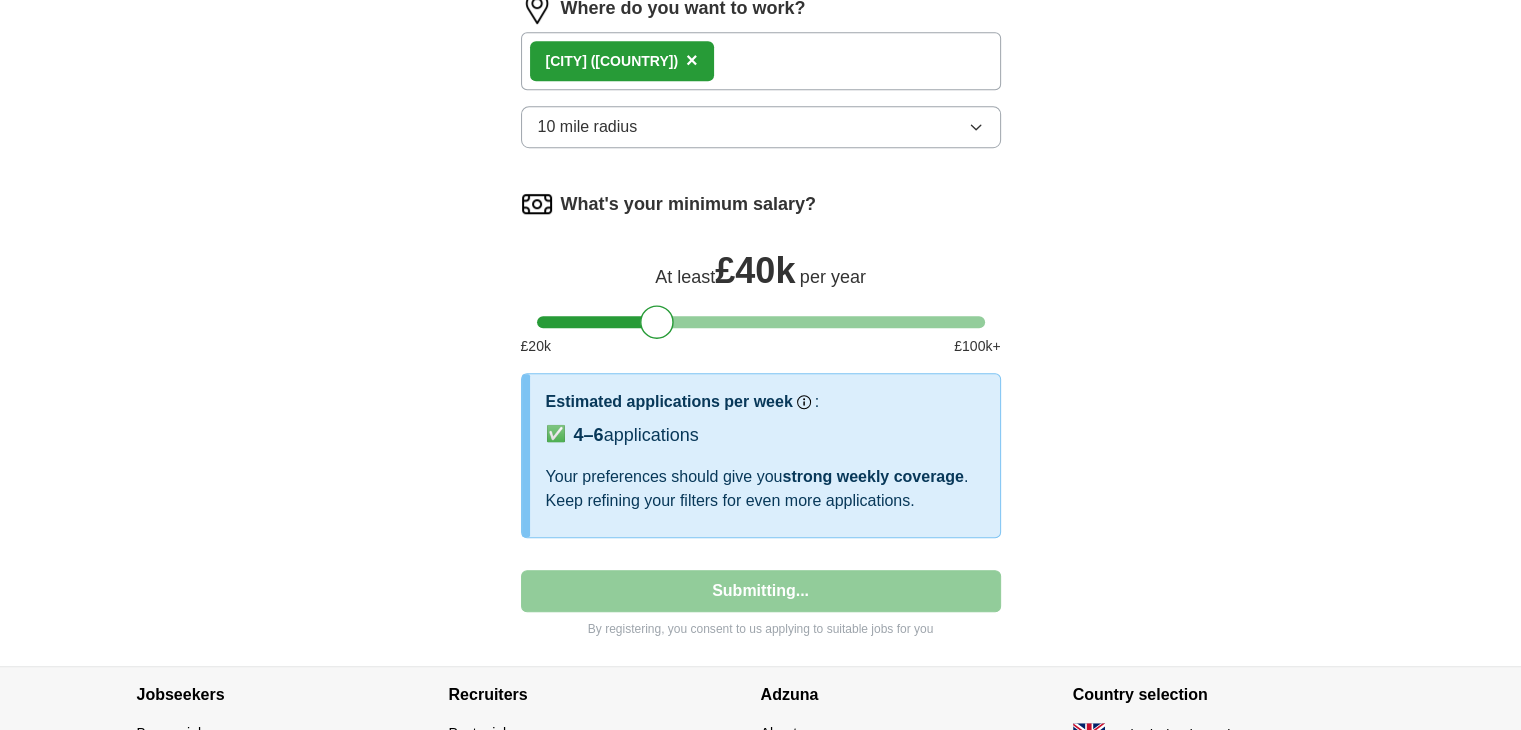 select on "**" 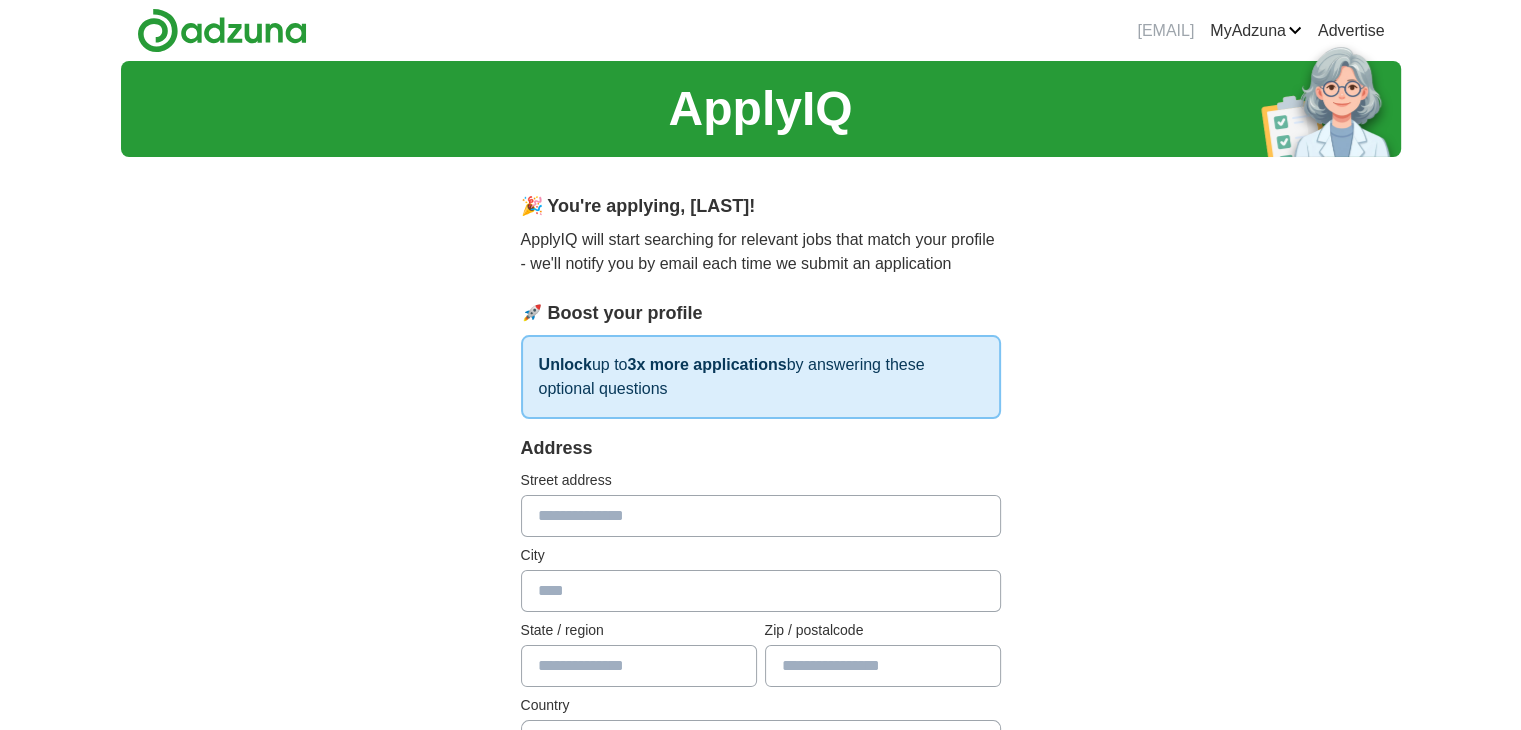scroll, scrollTop: 83, scrollLeft: 0, axis: vertical 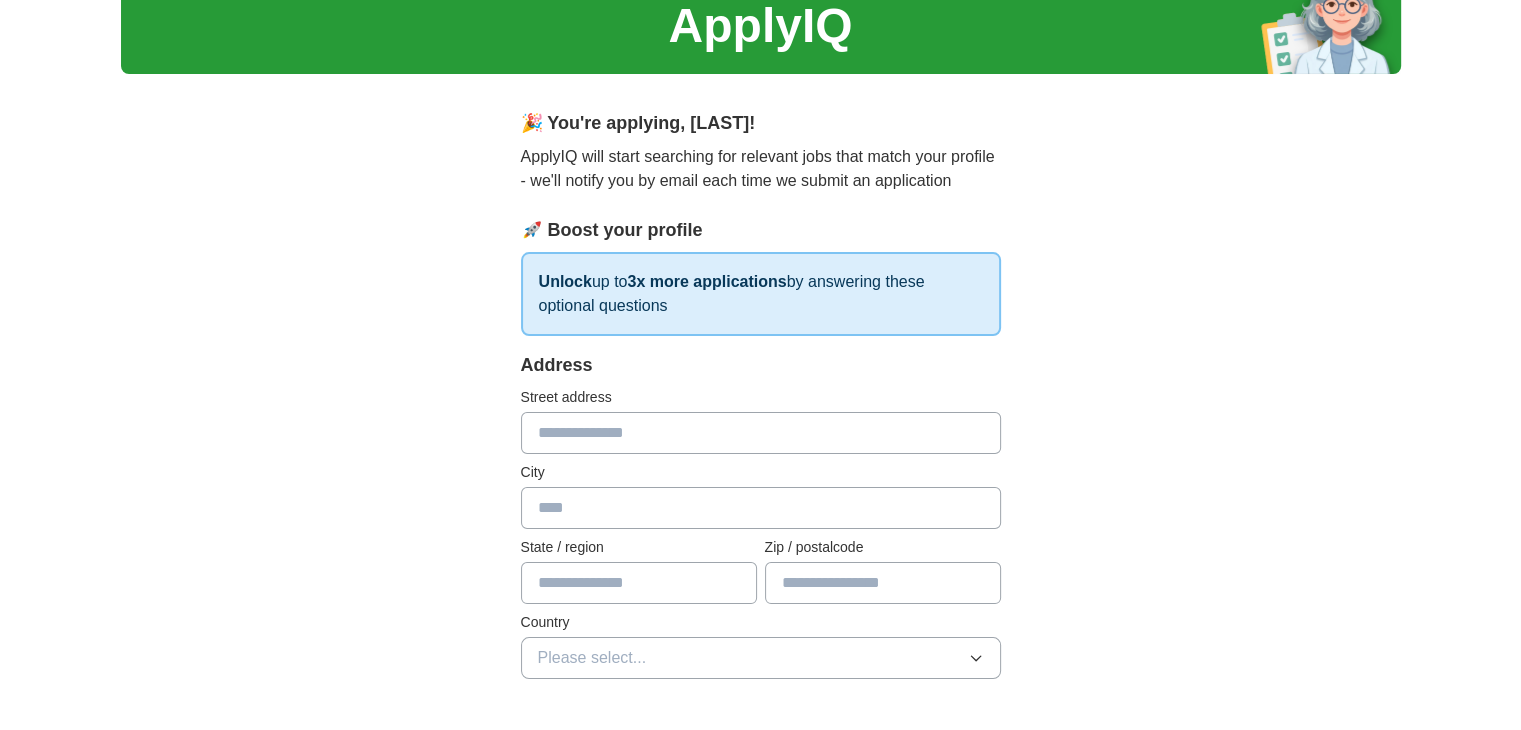 click at bounding box center [761, 433] 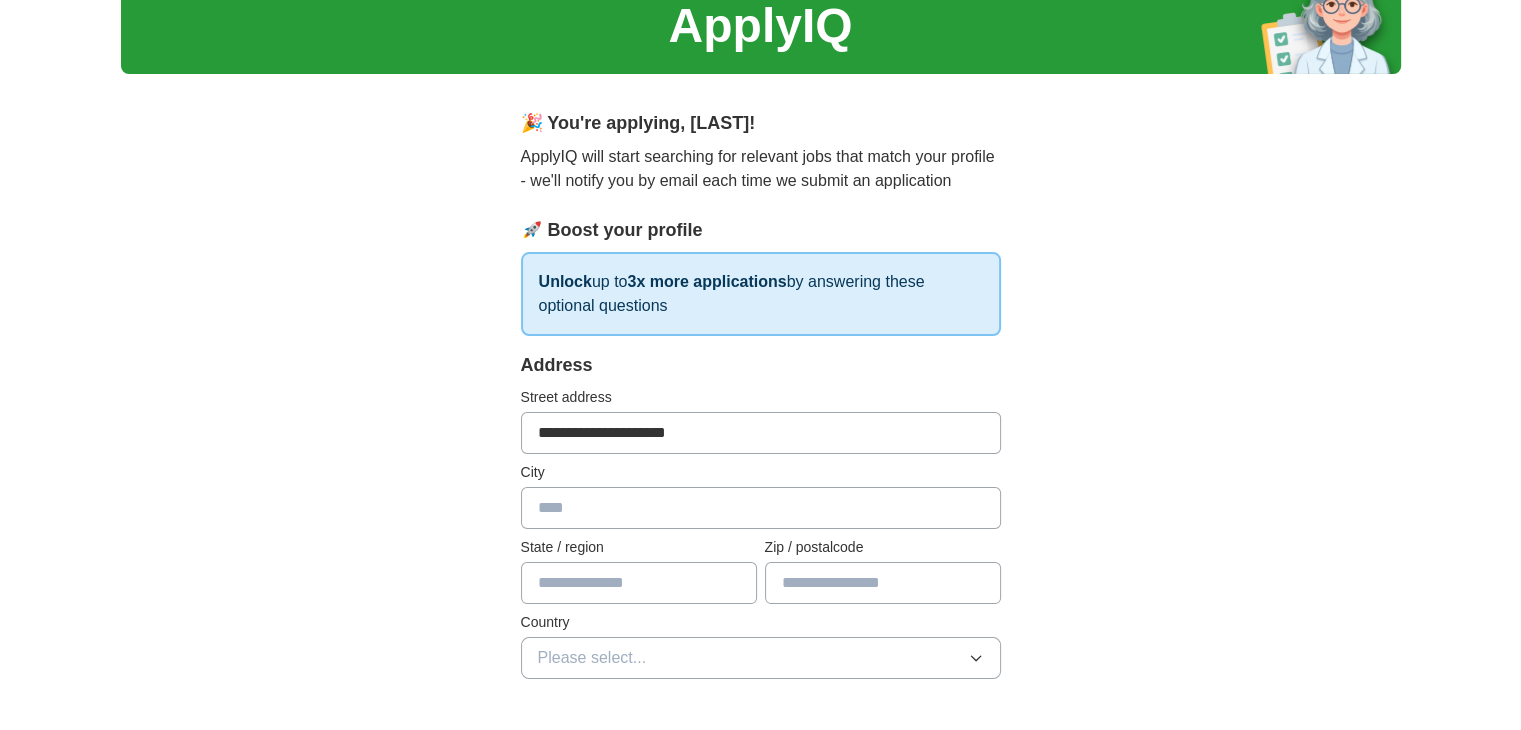 type on "******" 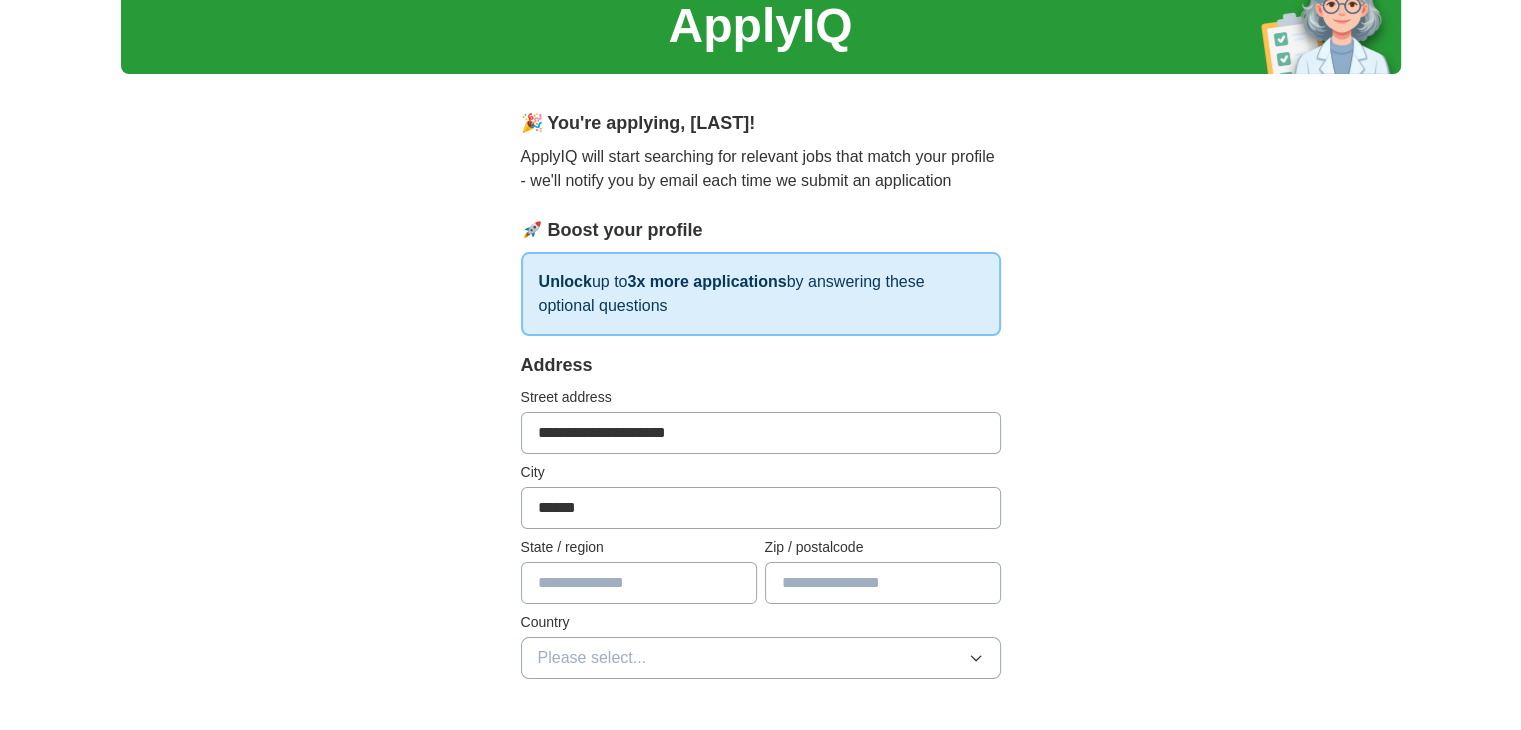 type on "******" 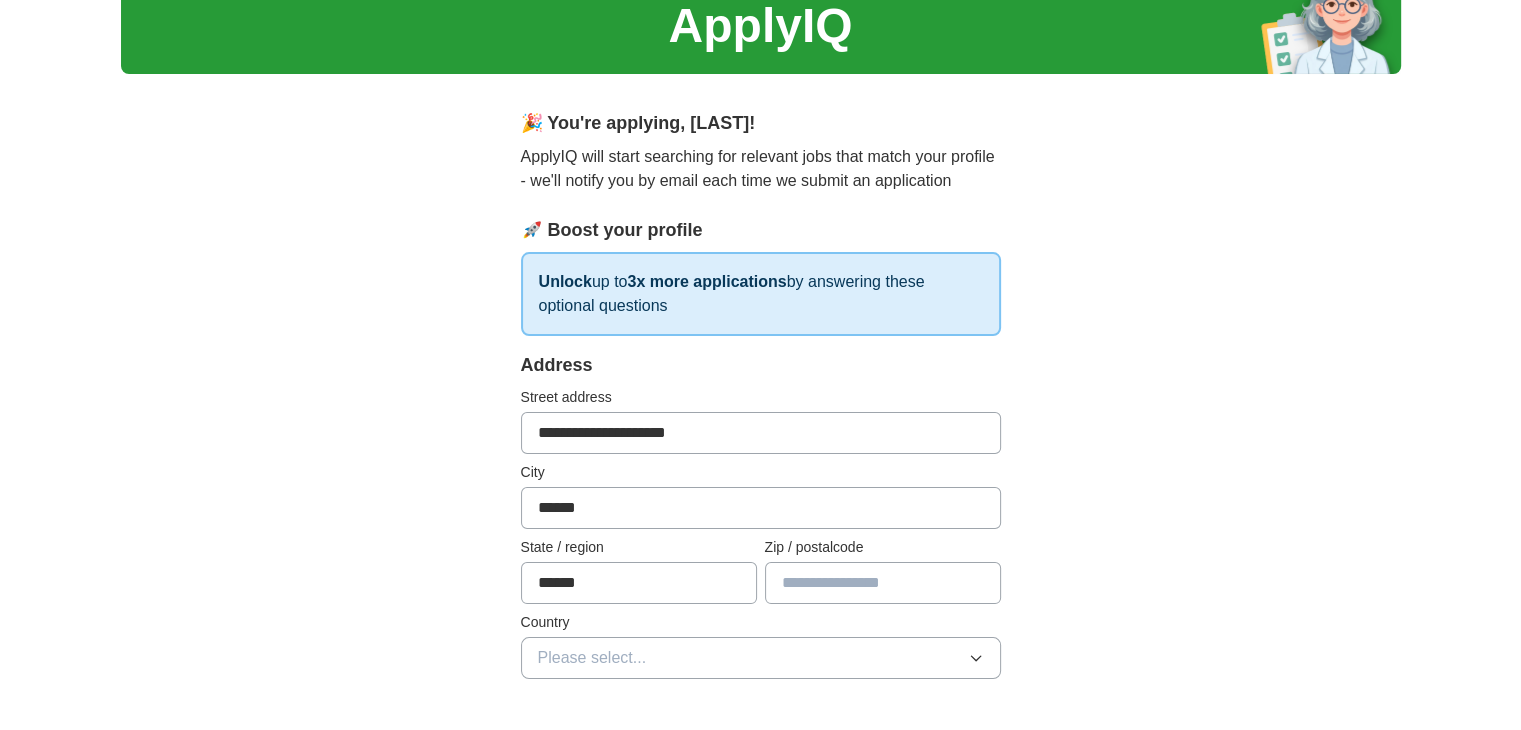 type on "********" 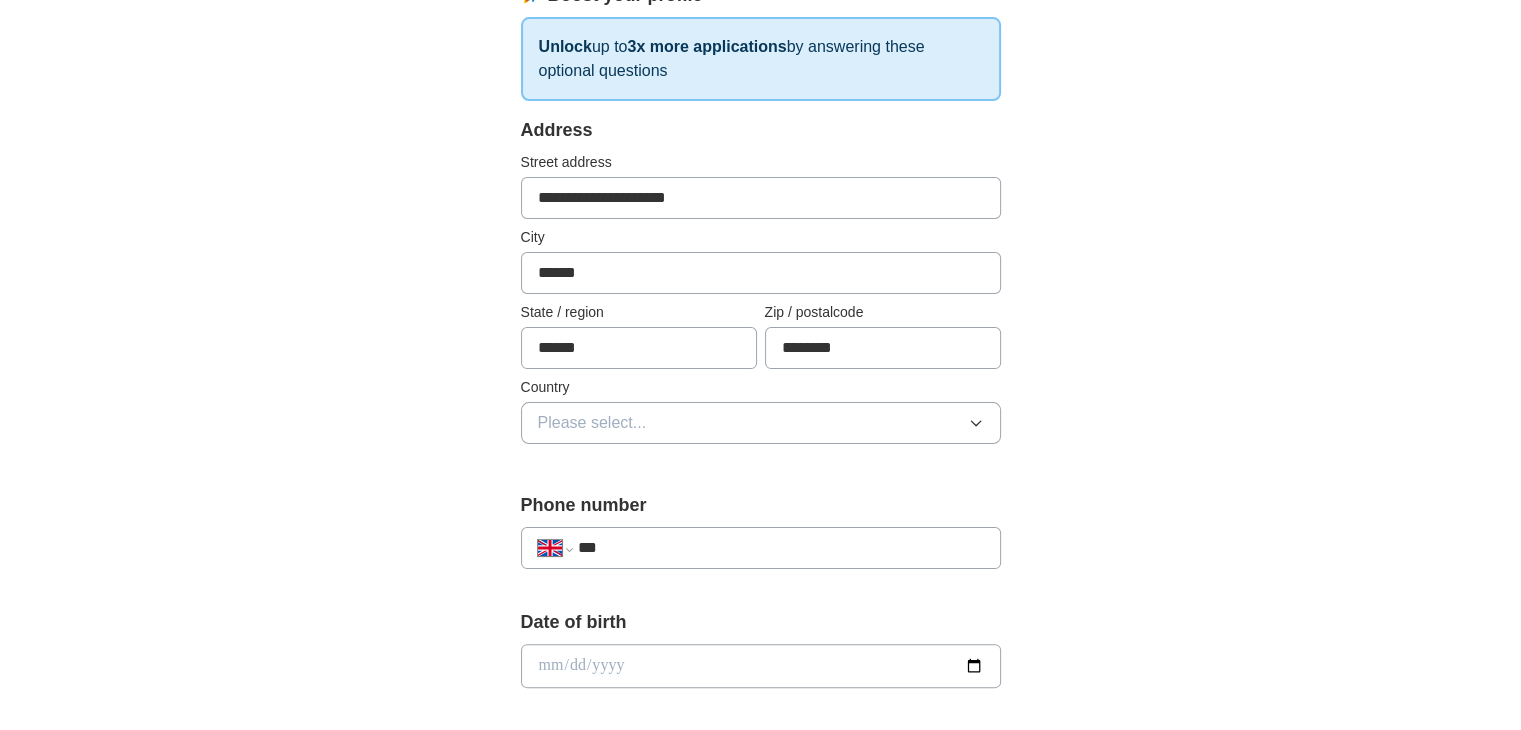 scroll, scrollTop: 319, scrollLeft: 0, axis: vertical 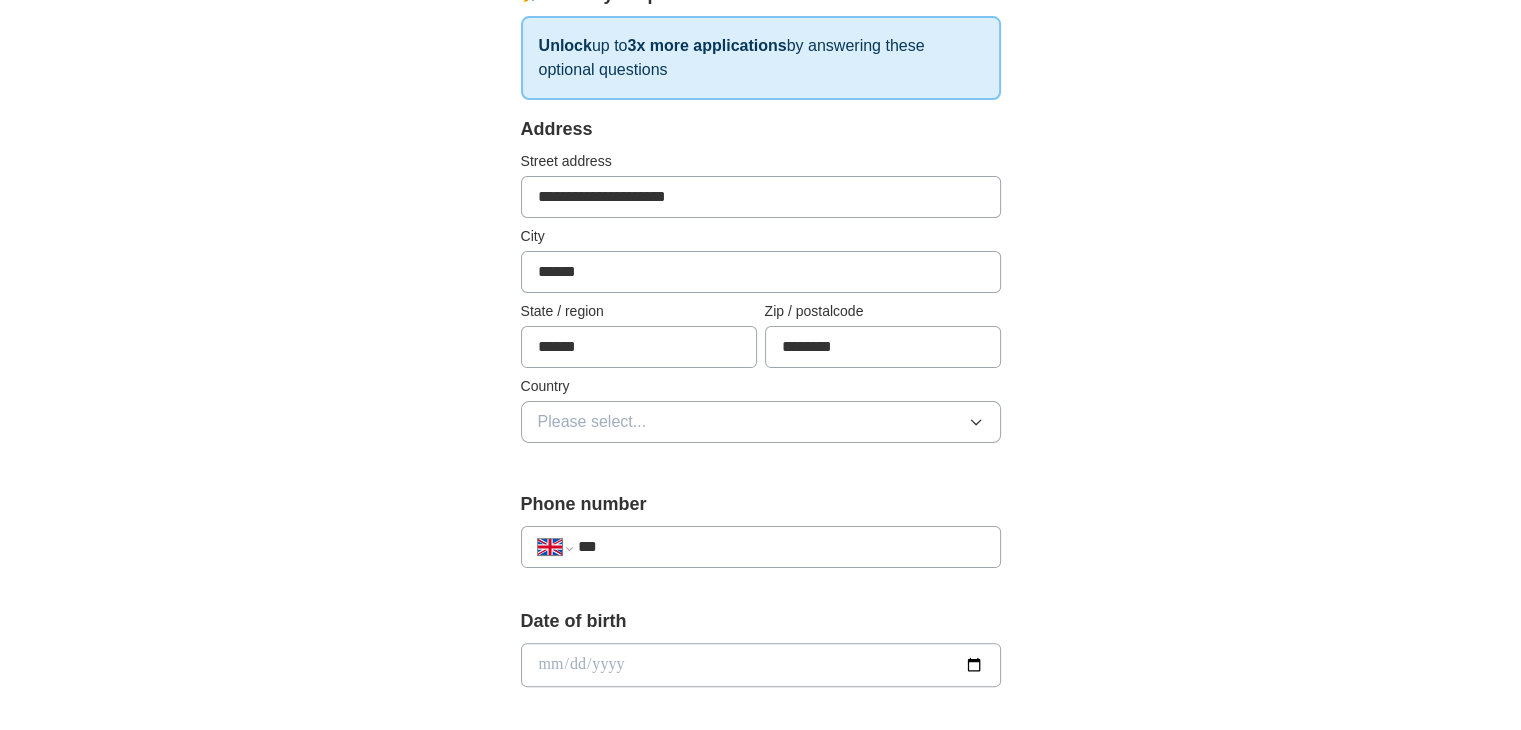 click on "Please select..." at bounding box center (592, 422) 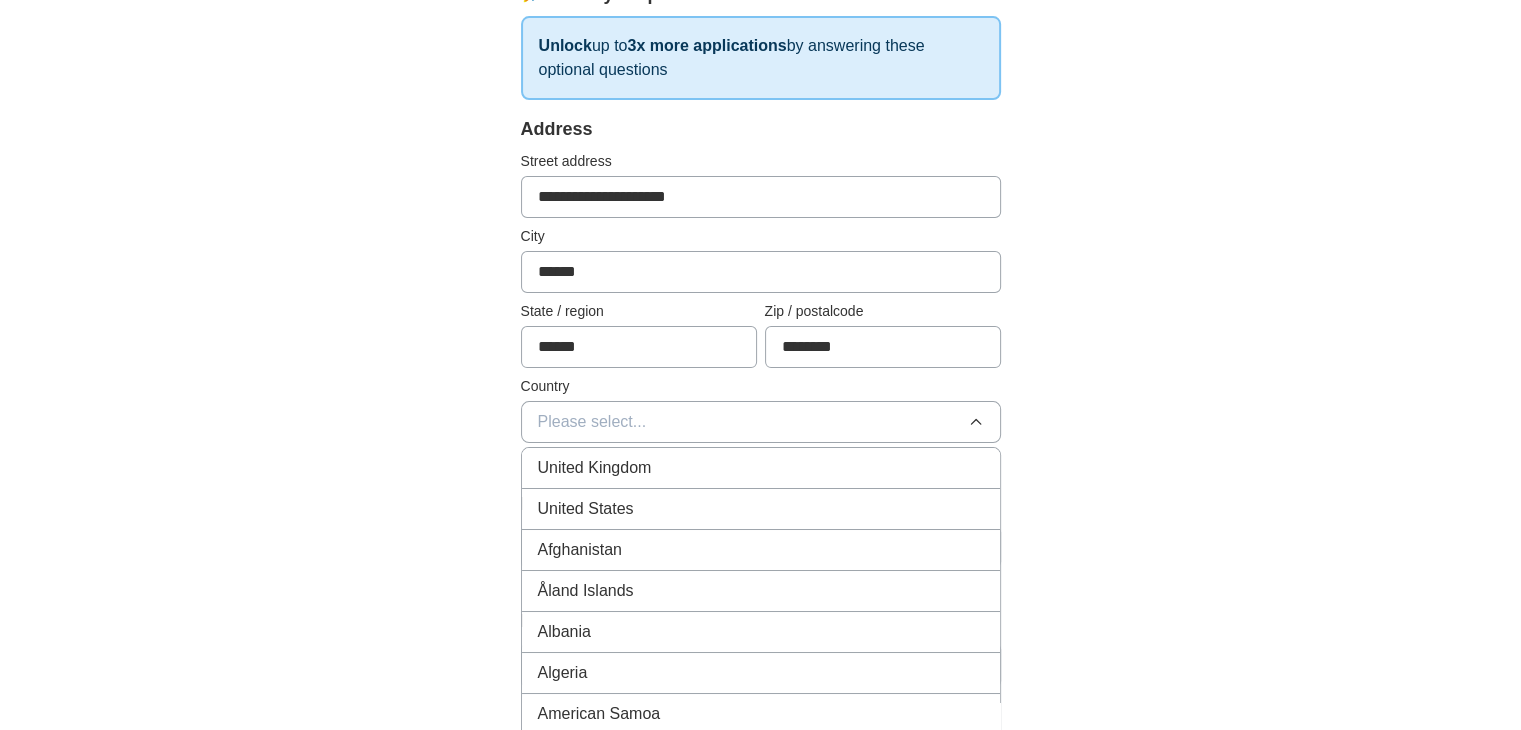 click on "United Kingdom" at bounding box center [595, 468] 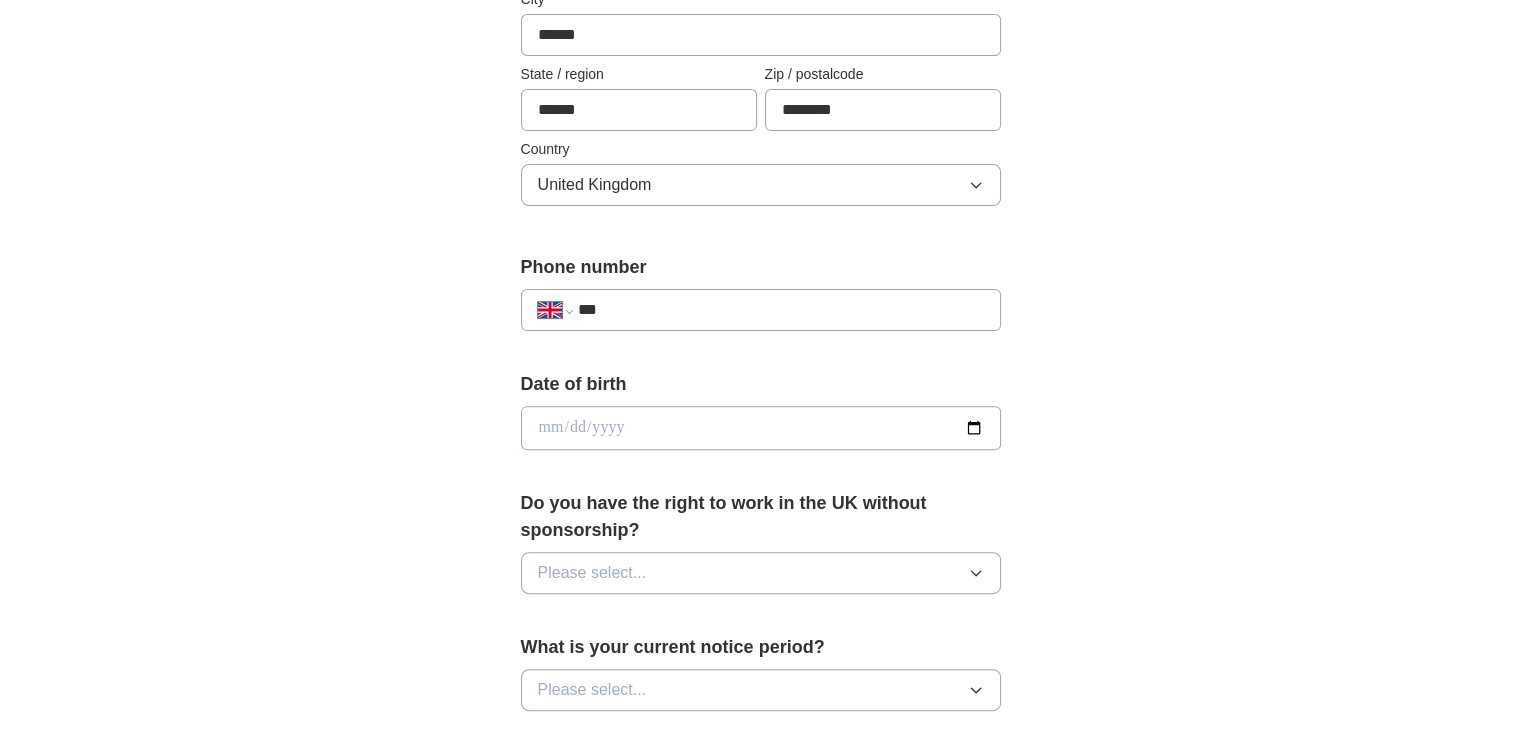 scroll, scrollTop: 556, scrollLeft: 0, axis: vertical 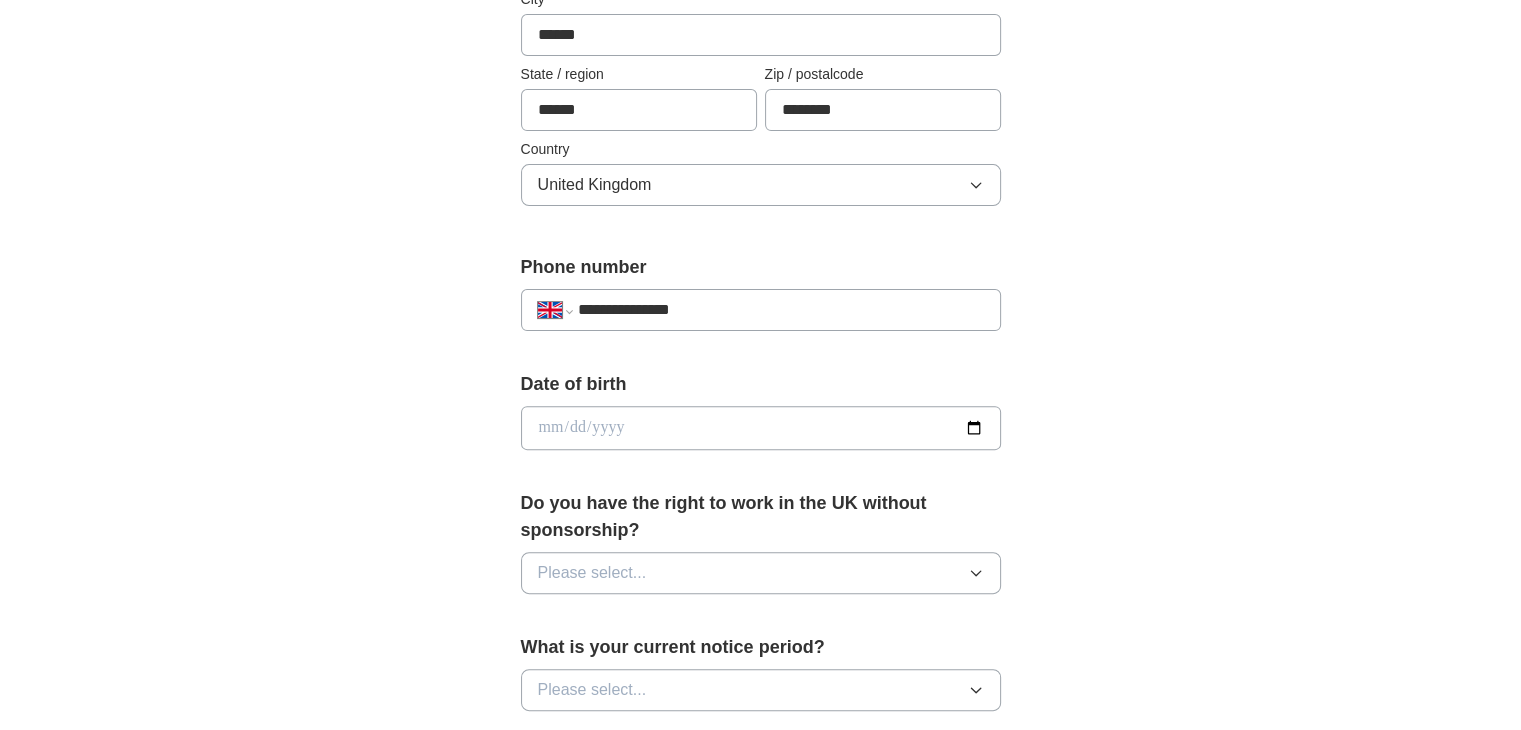 click at bounding box center (761, 428) 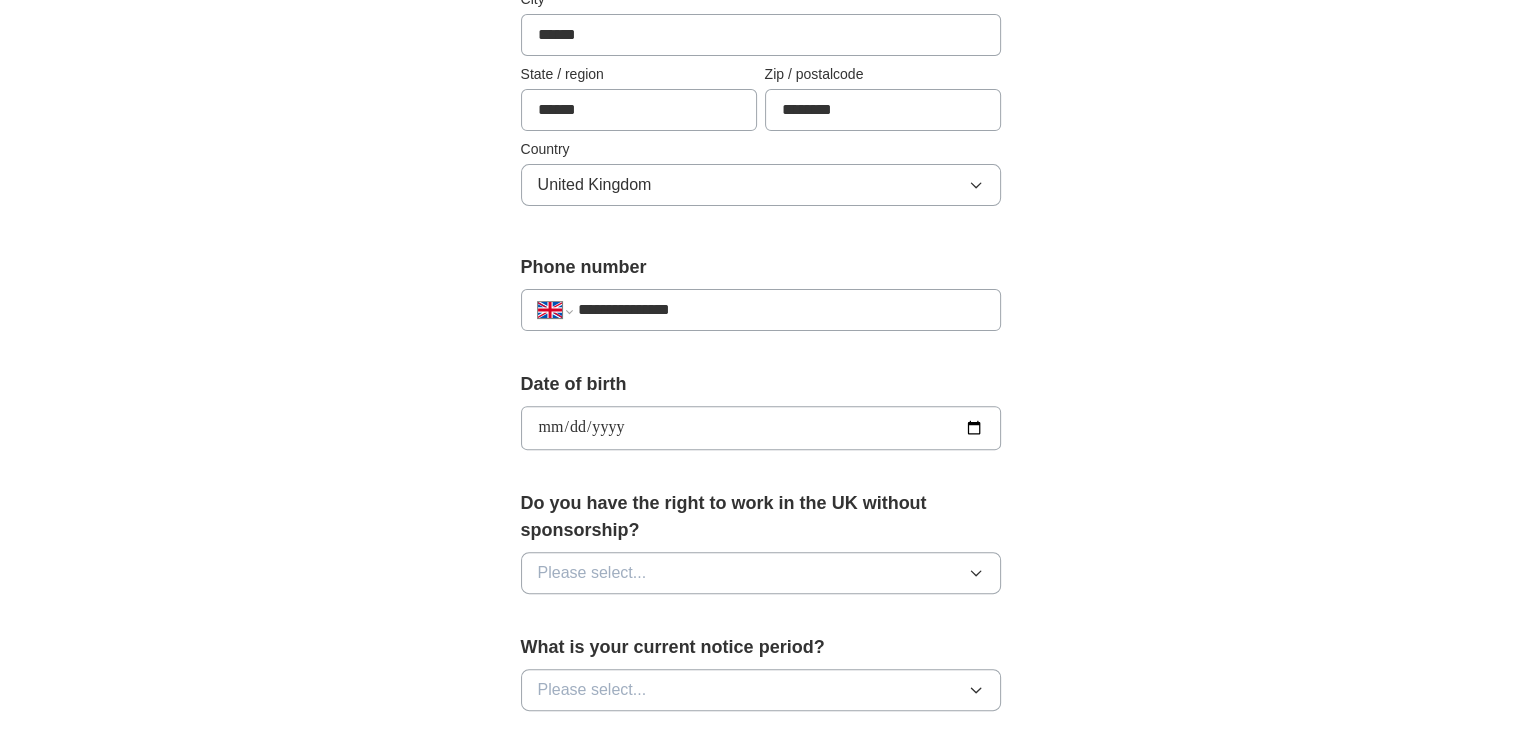 type on "**********" 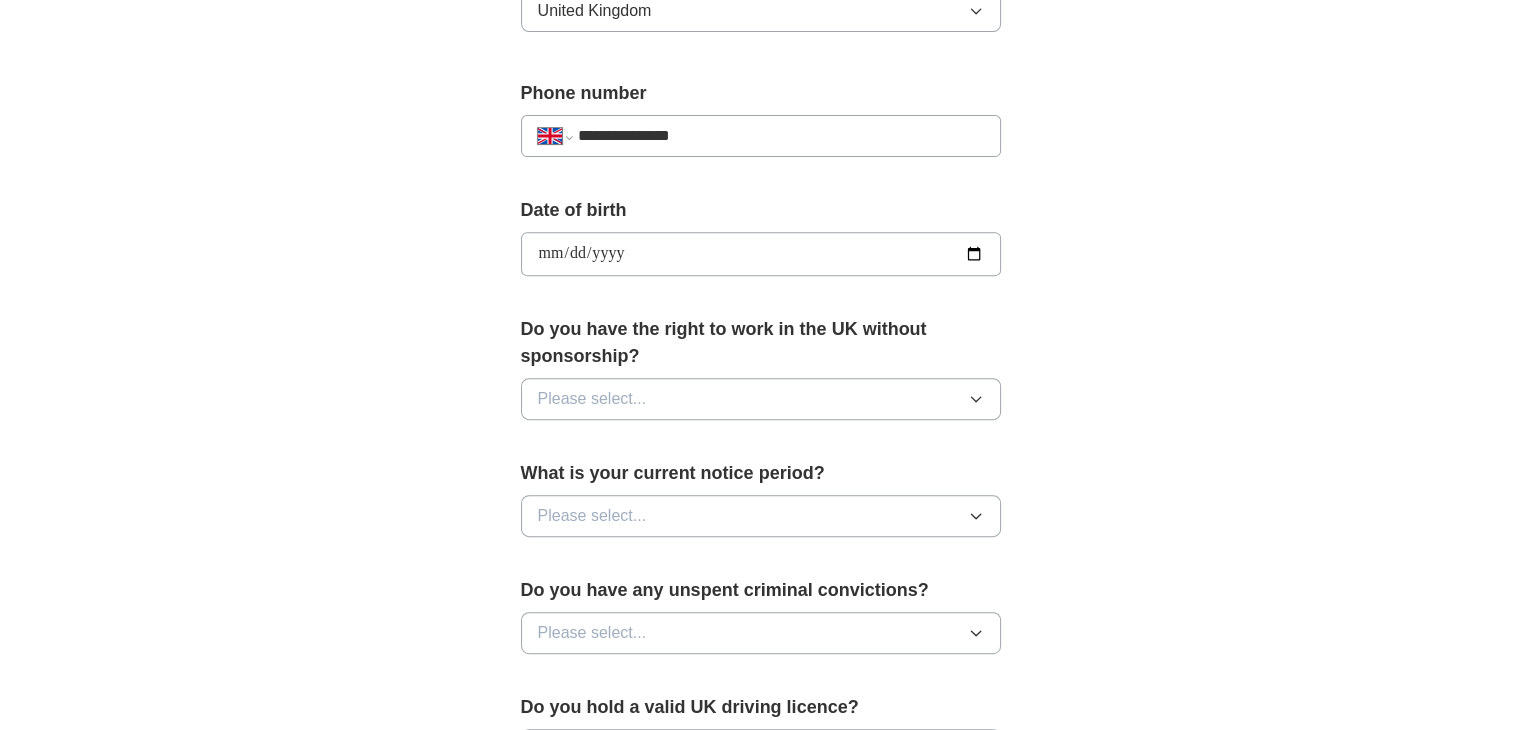 scroll, scrollTop: 734, scrollLeft: 0, axis: vertical 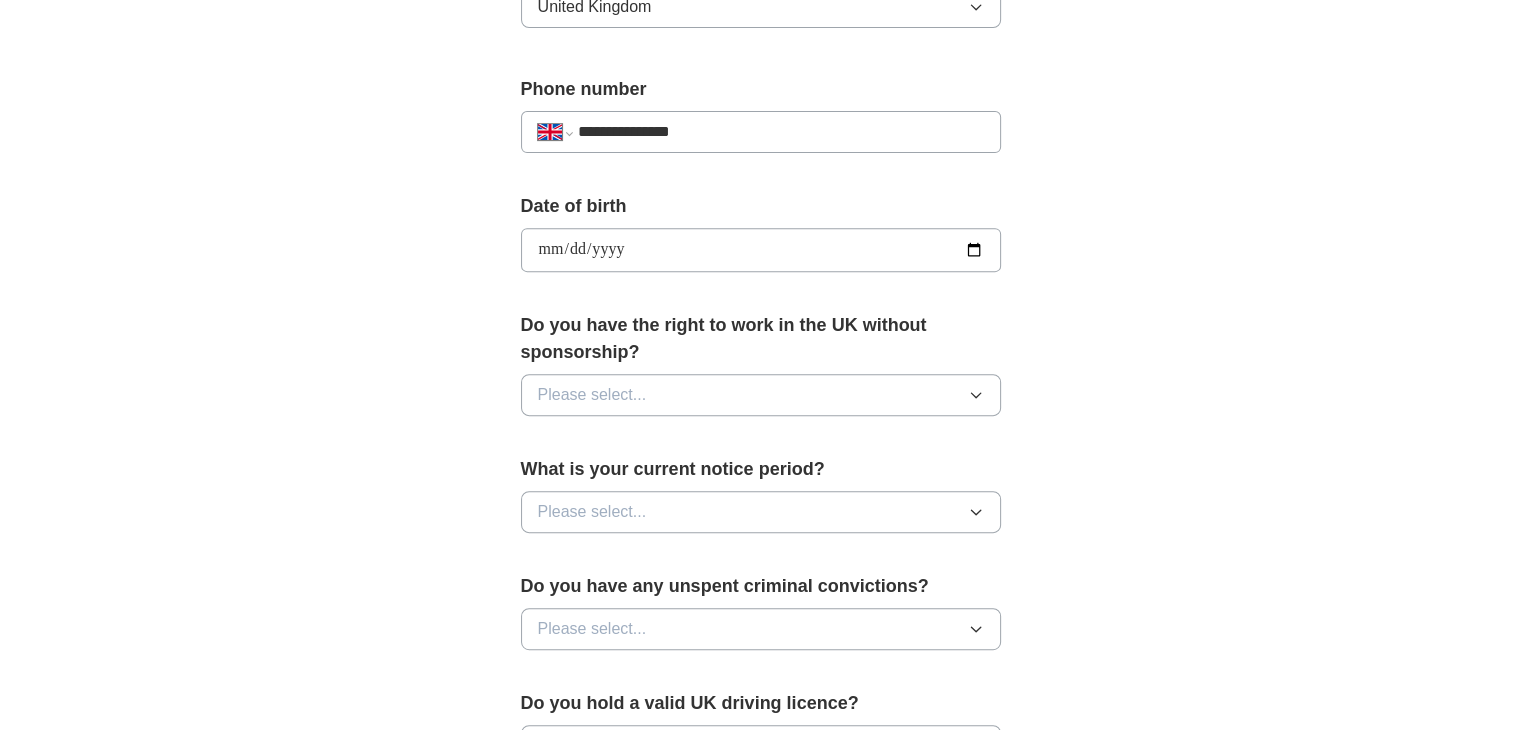 click on "Please select..." at bounding box center (592, 395) 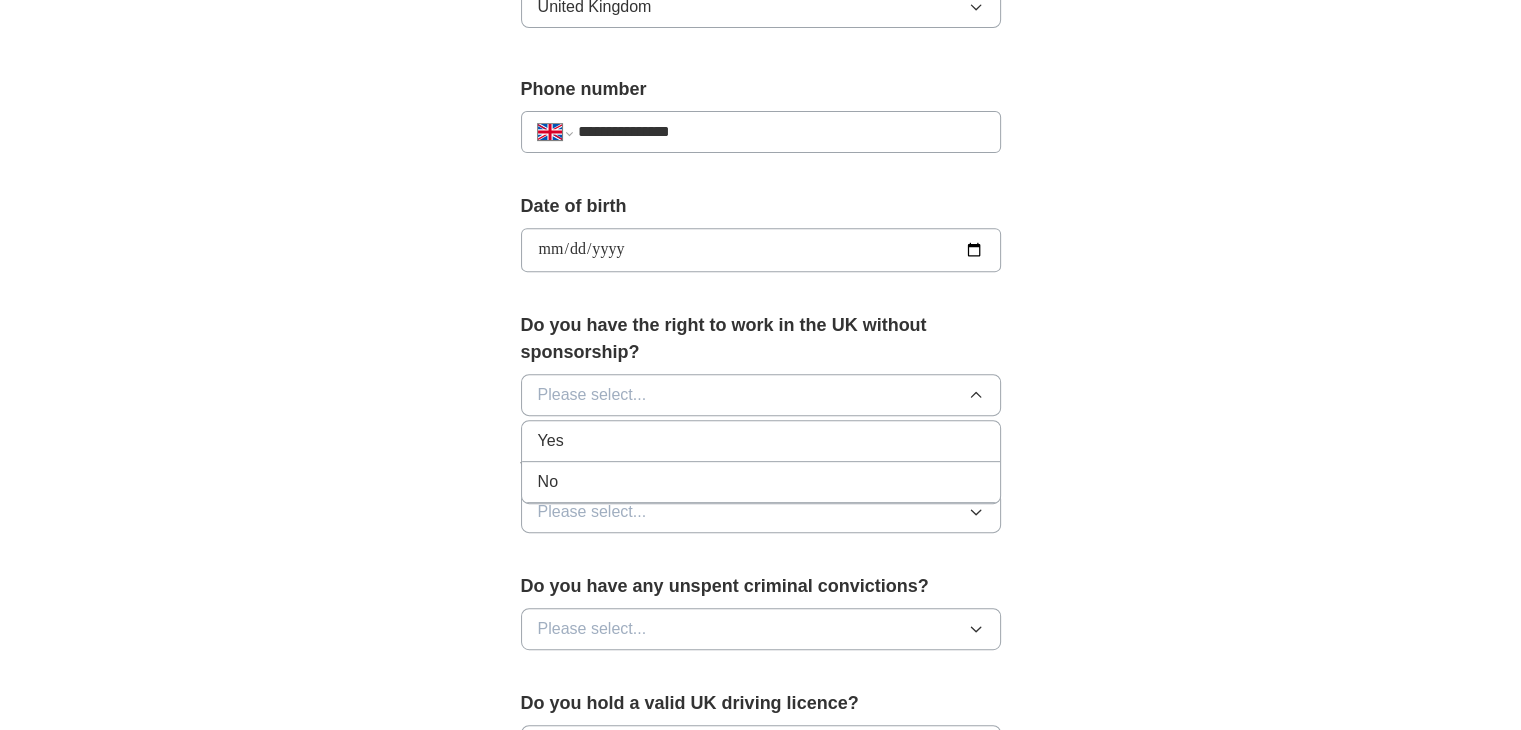 click on "Yes" at bounding box center (761, 441) 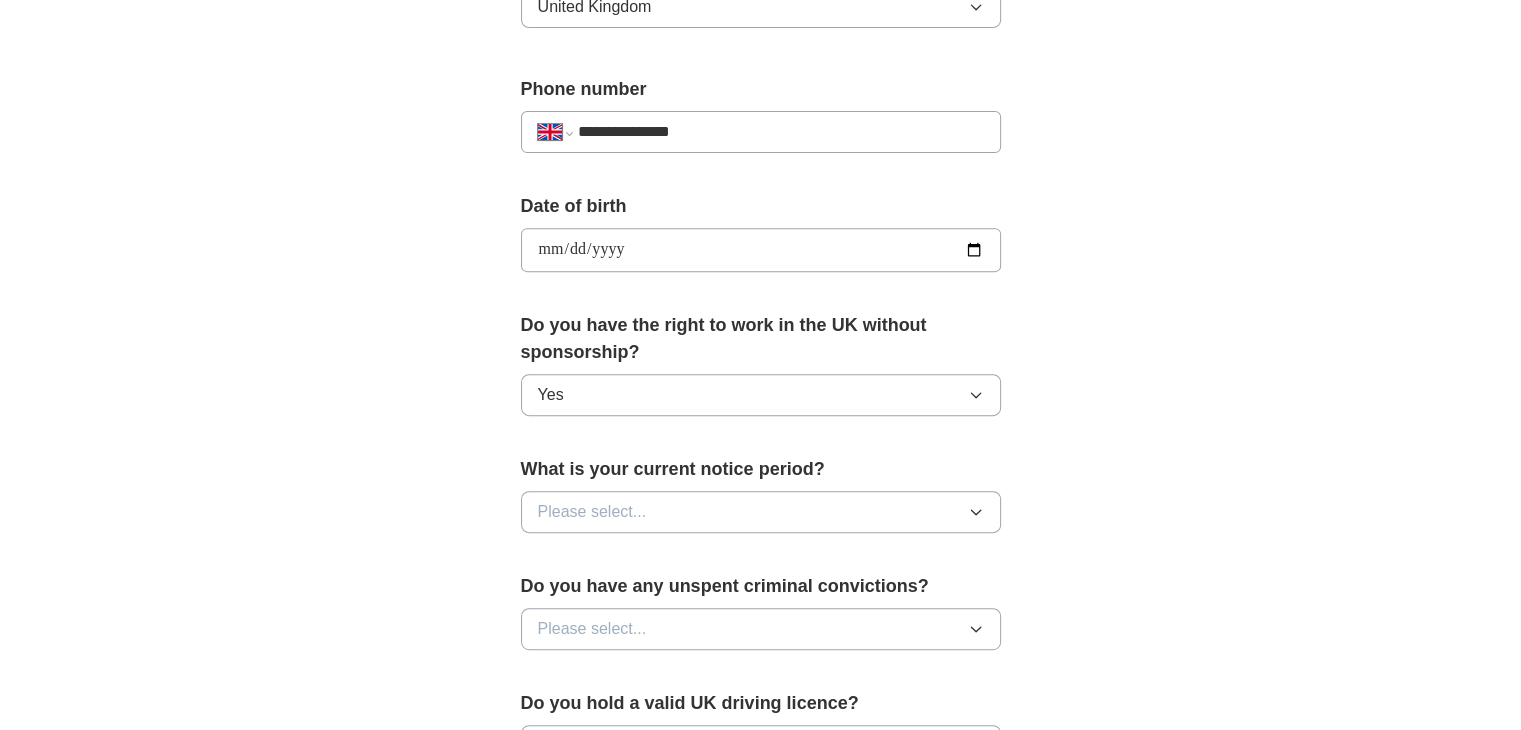 click on "Please select..." at bounding box center (592, 512) 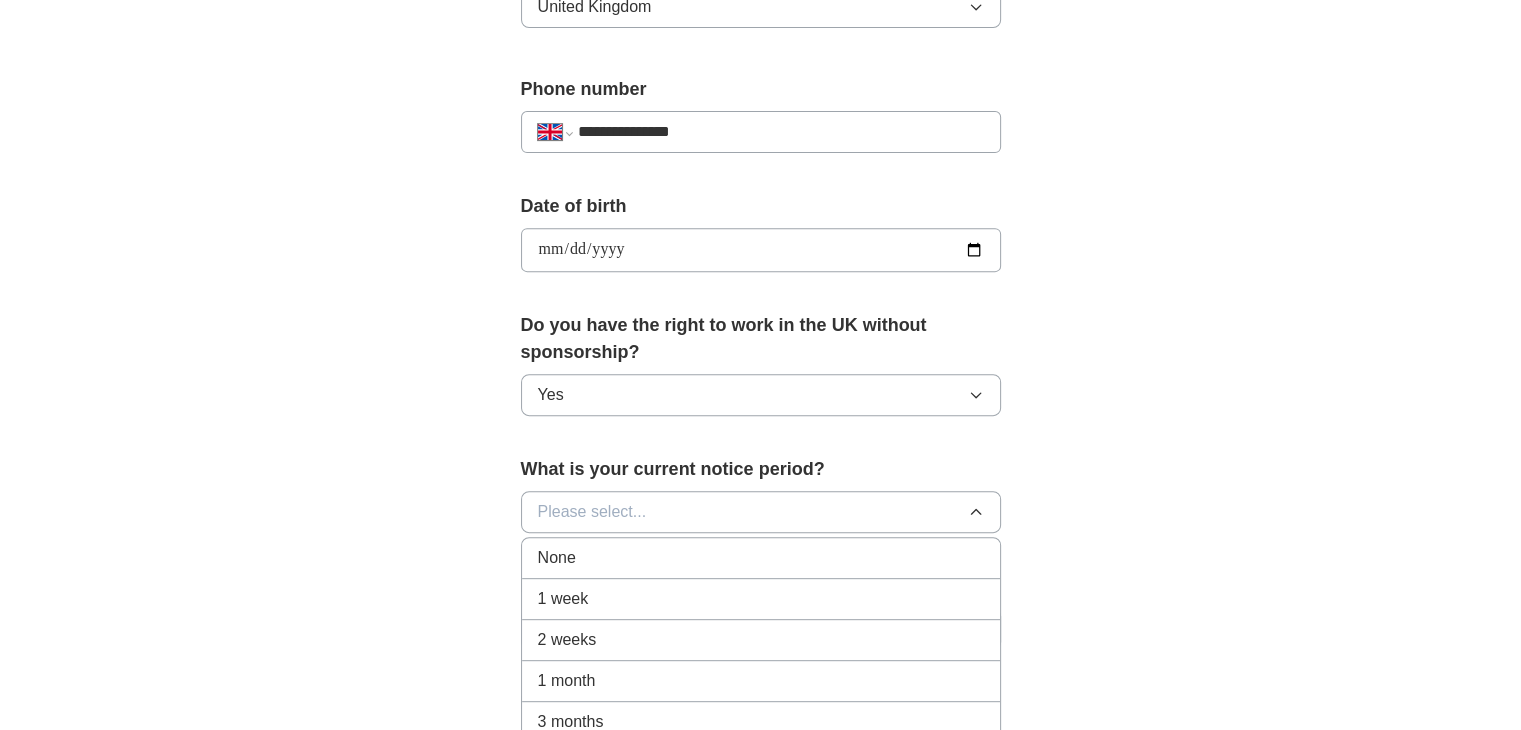 click on "1 month" at bounding box center [567, 681] 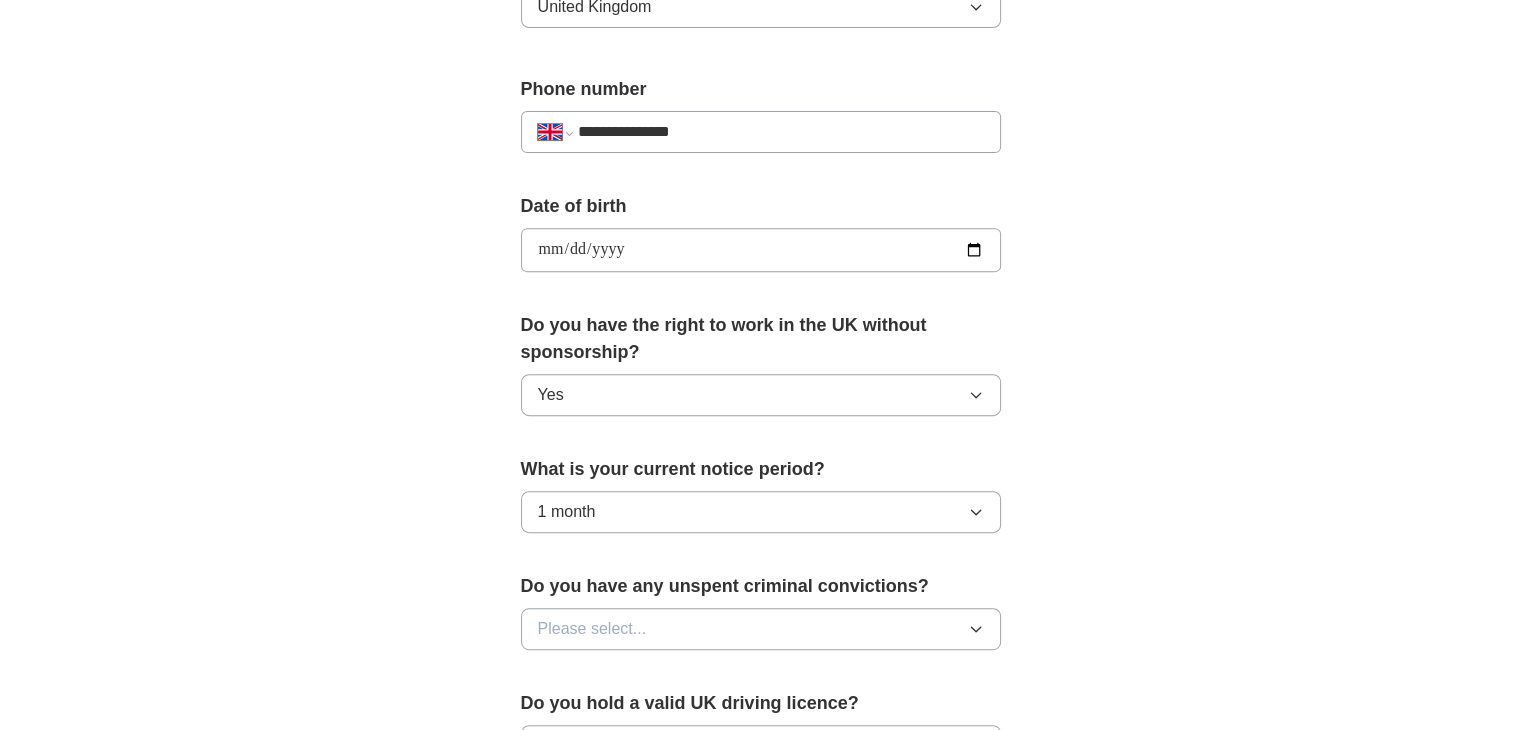 scroll, scrollTop: 866, scrollLeft: 0, axis: vertical 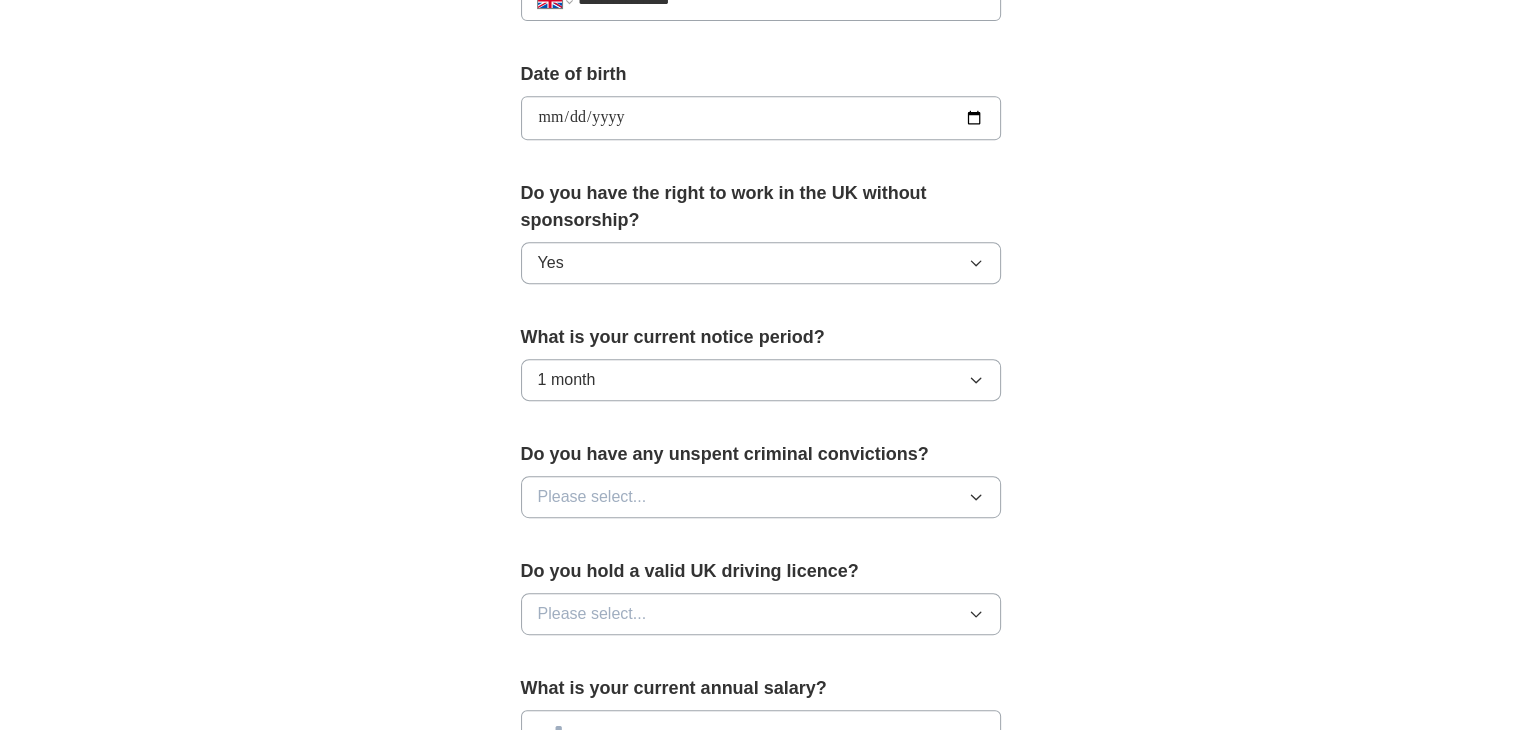 click on "Please select..." at bounding box center (592, 497) 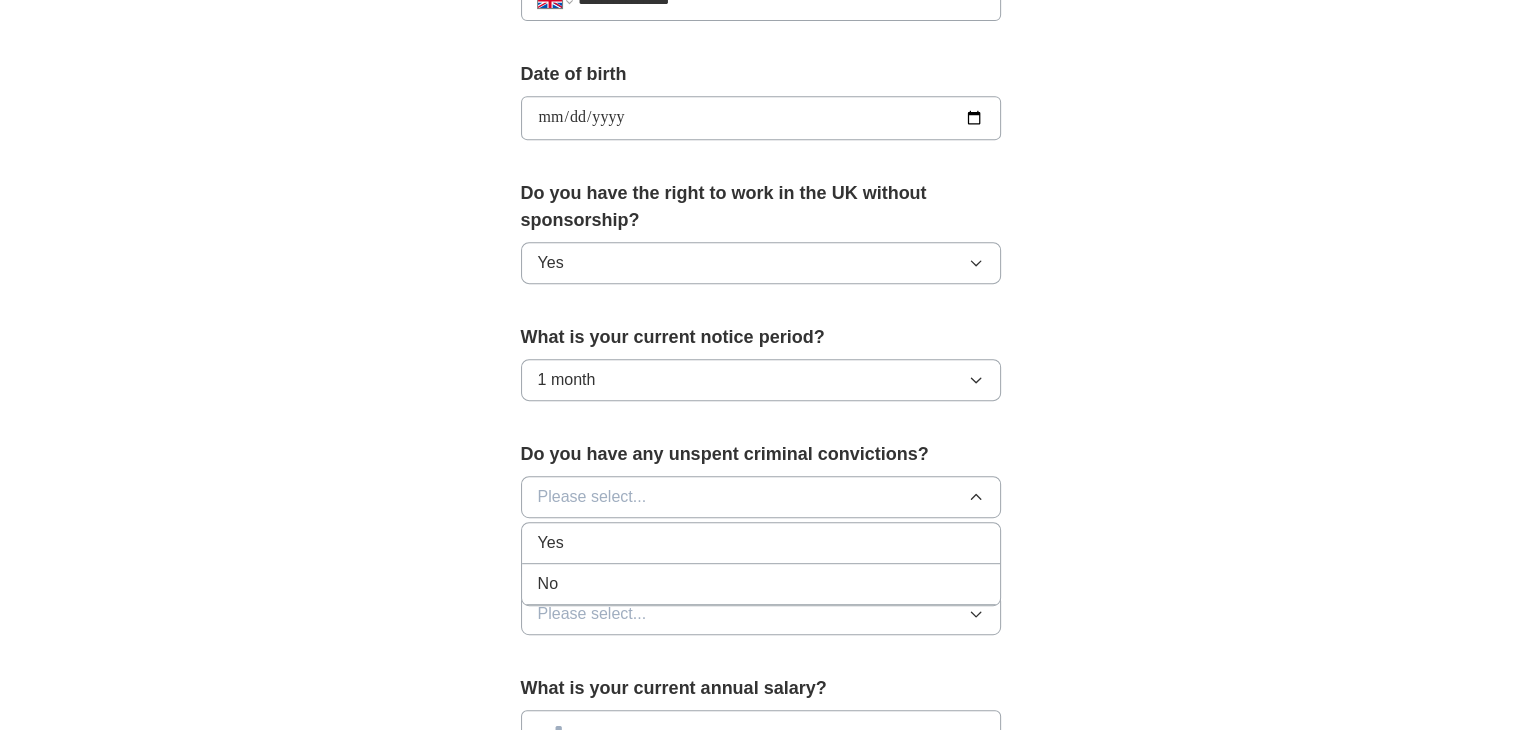 click on "No" at bounding box center [761, 584] 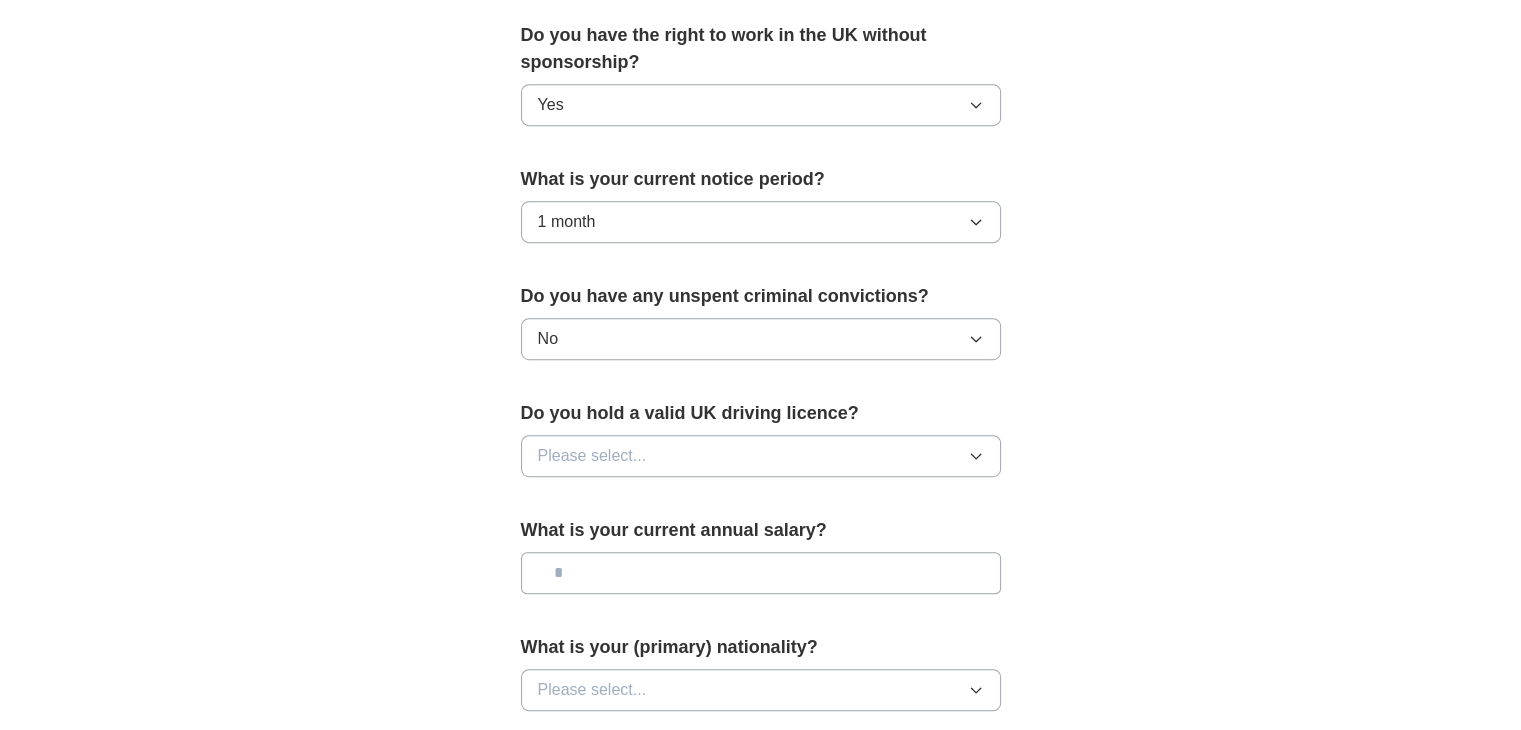 scroll, scrollTop: 1032, scrollLeft: 0, axis: vertical 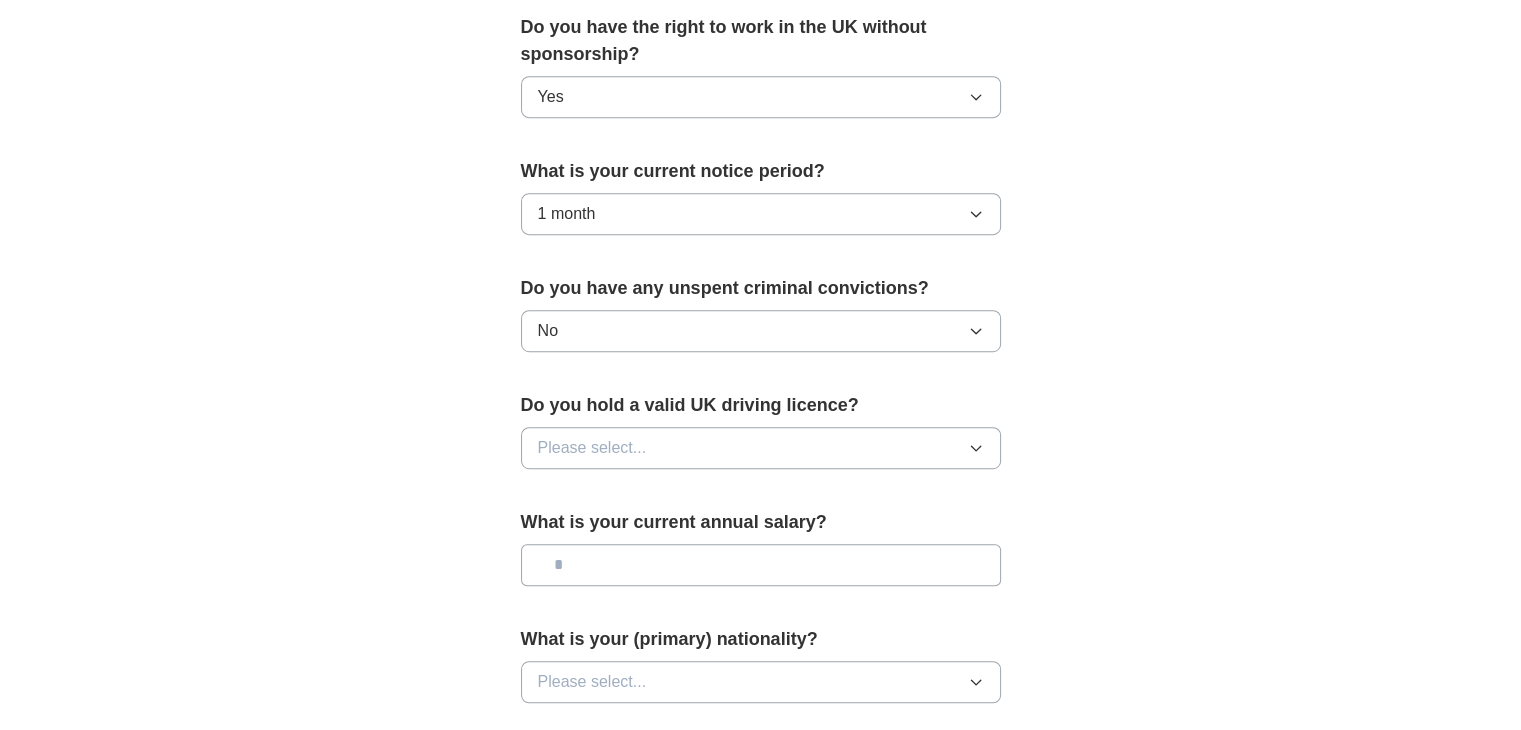 click on "Please select..." at bounding box center (592, 448) 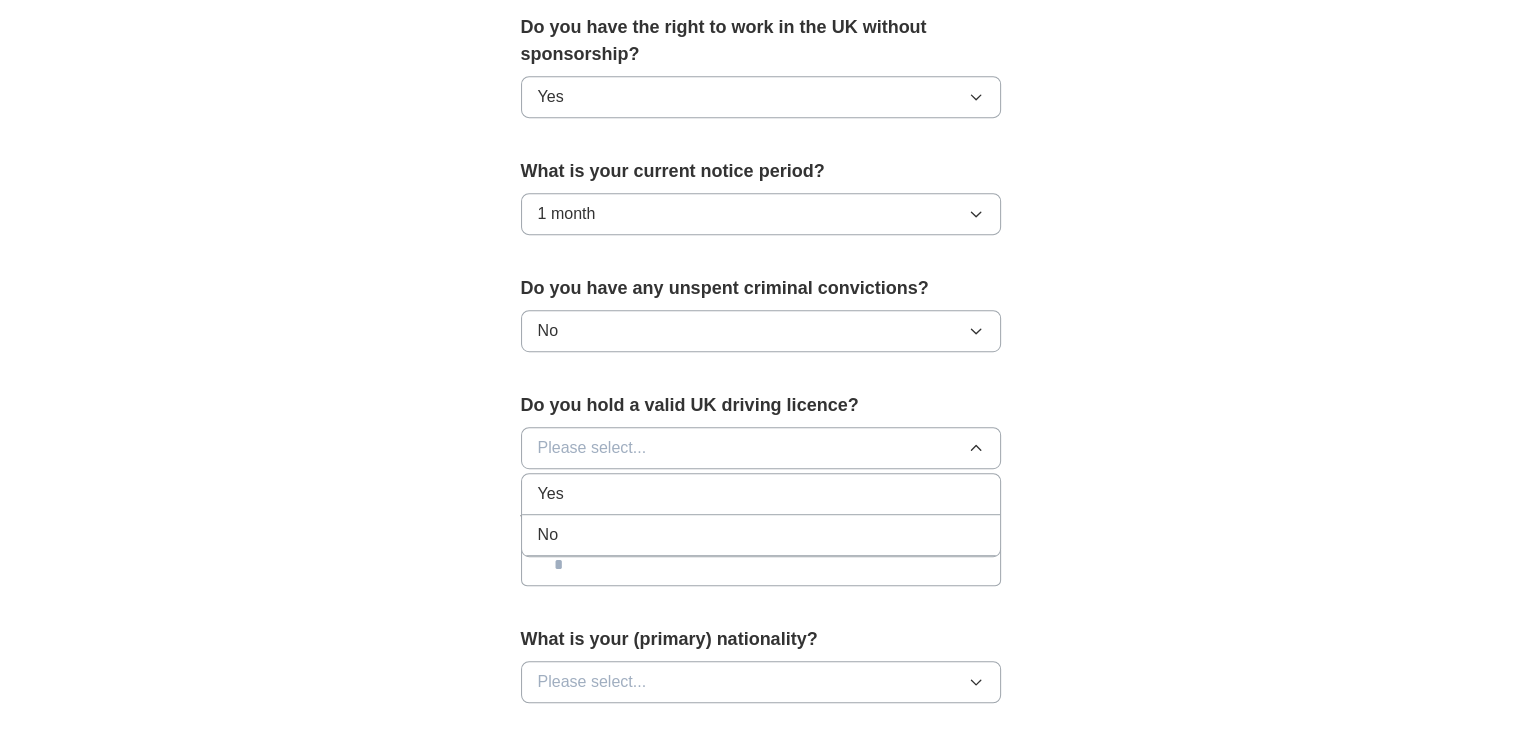 click on "Yes" at bounding box center (761, 494) 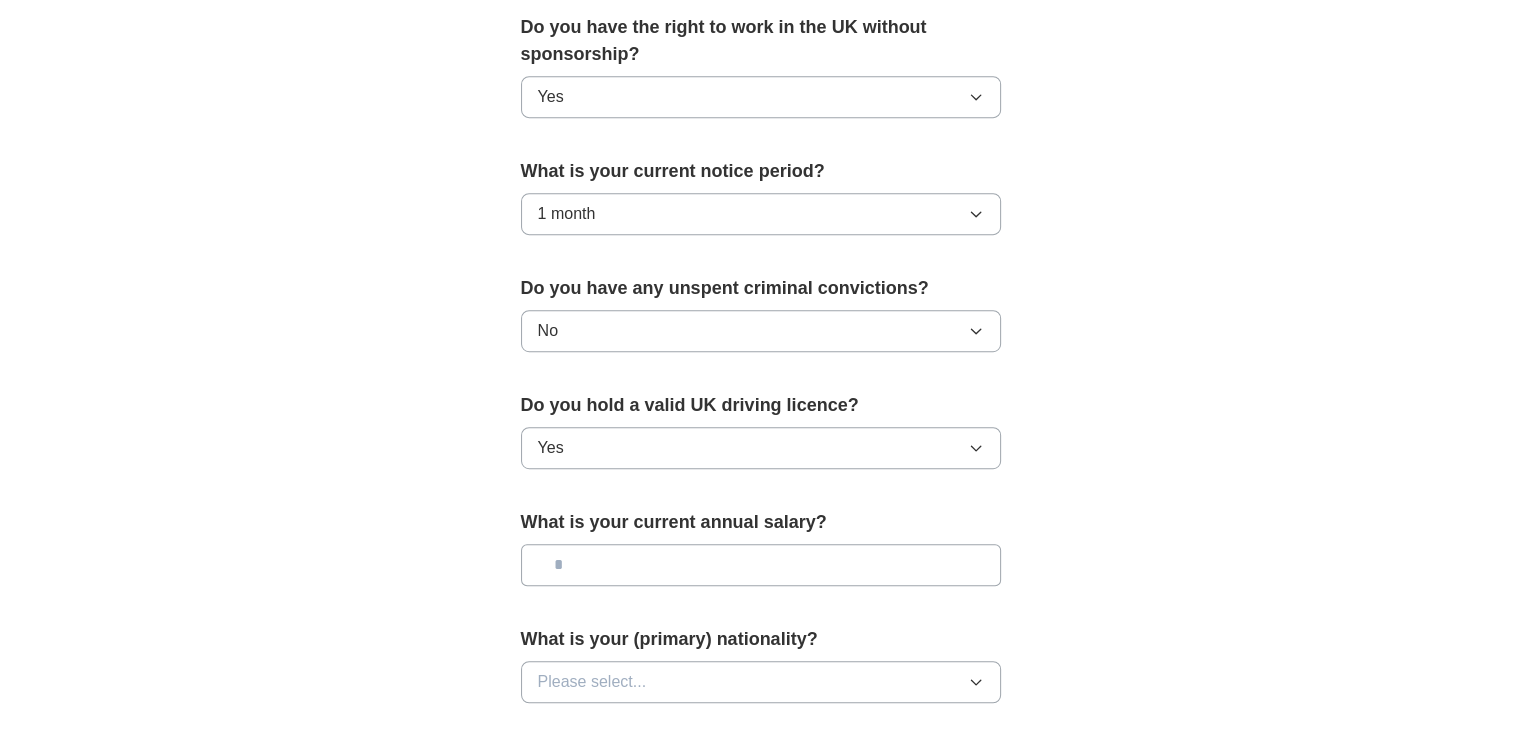 scroll, scrollTop: 1108, scrollLeft: 0, axis: vertical 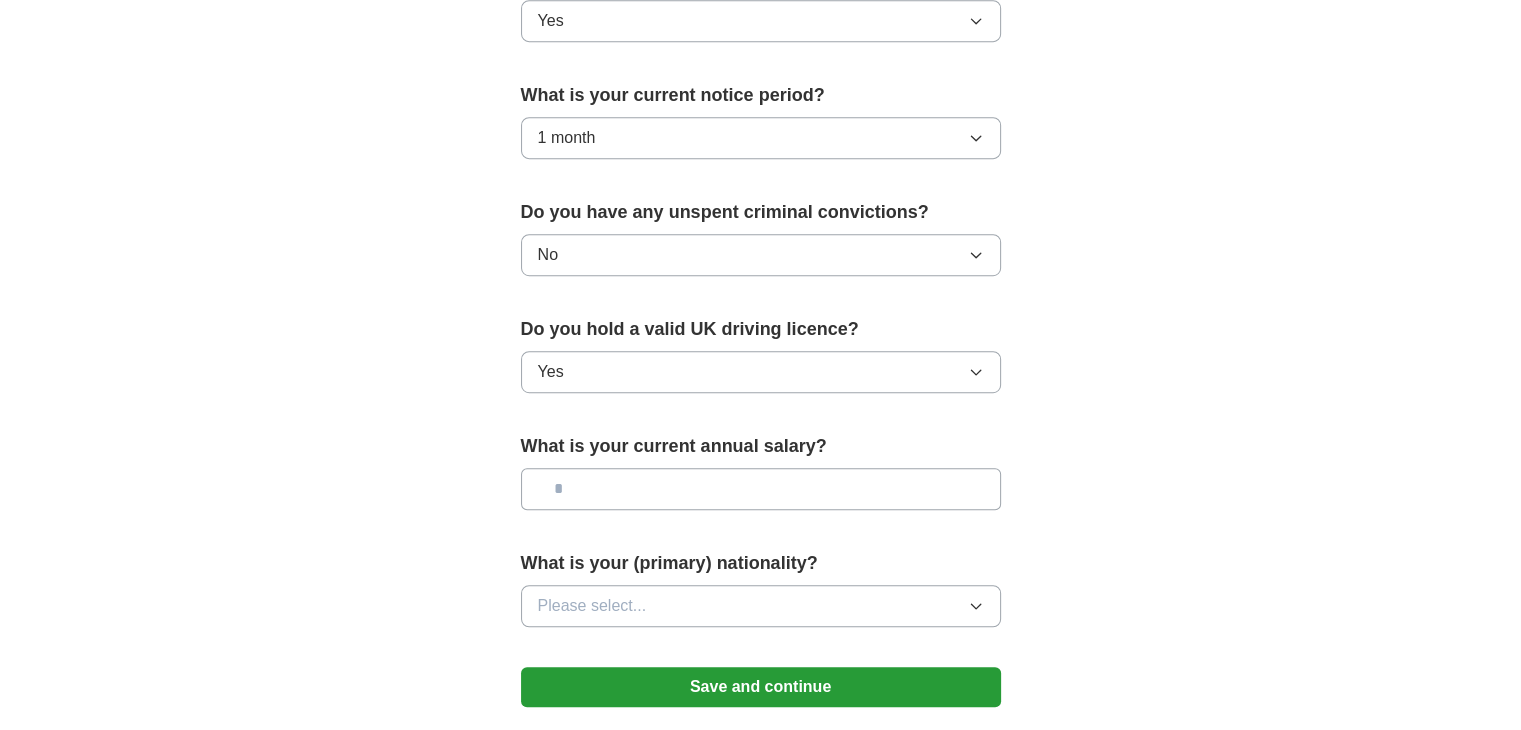 click at bounding box center (761, 489) 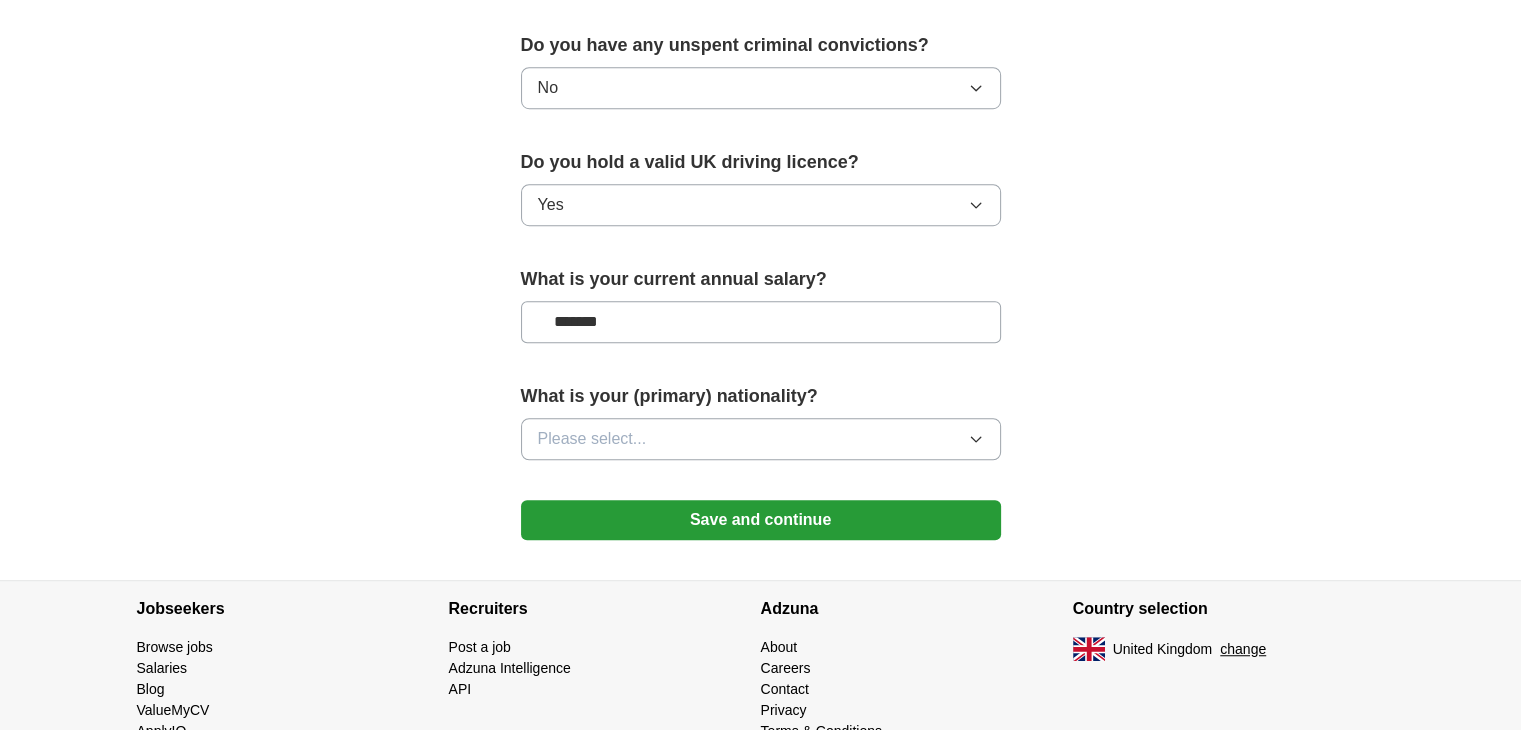 scroll, scrollTop: 1276, scrollLeft: 0, axis: vertical 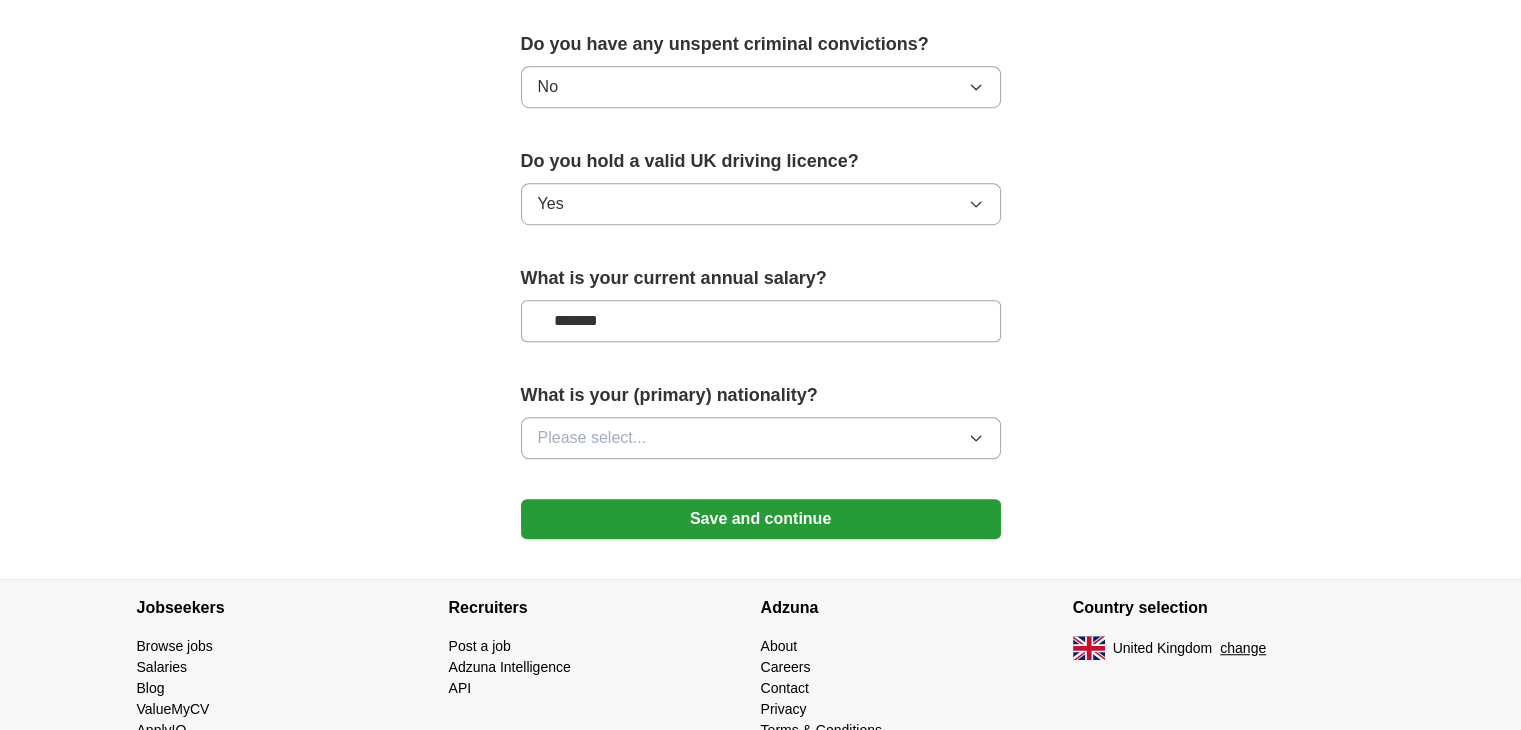 type on "*******" 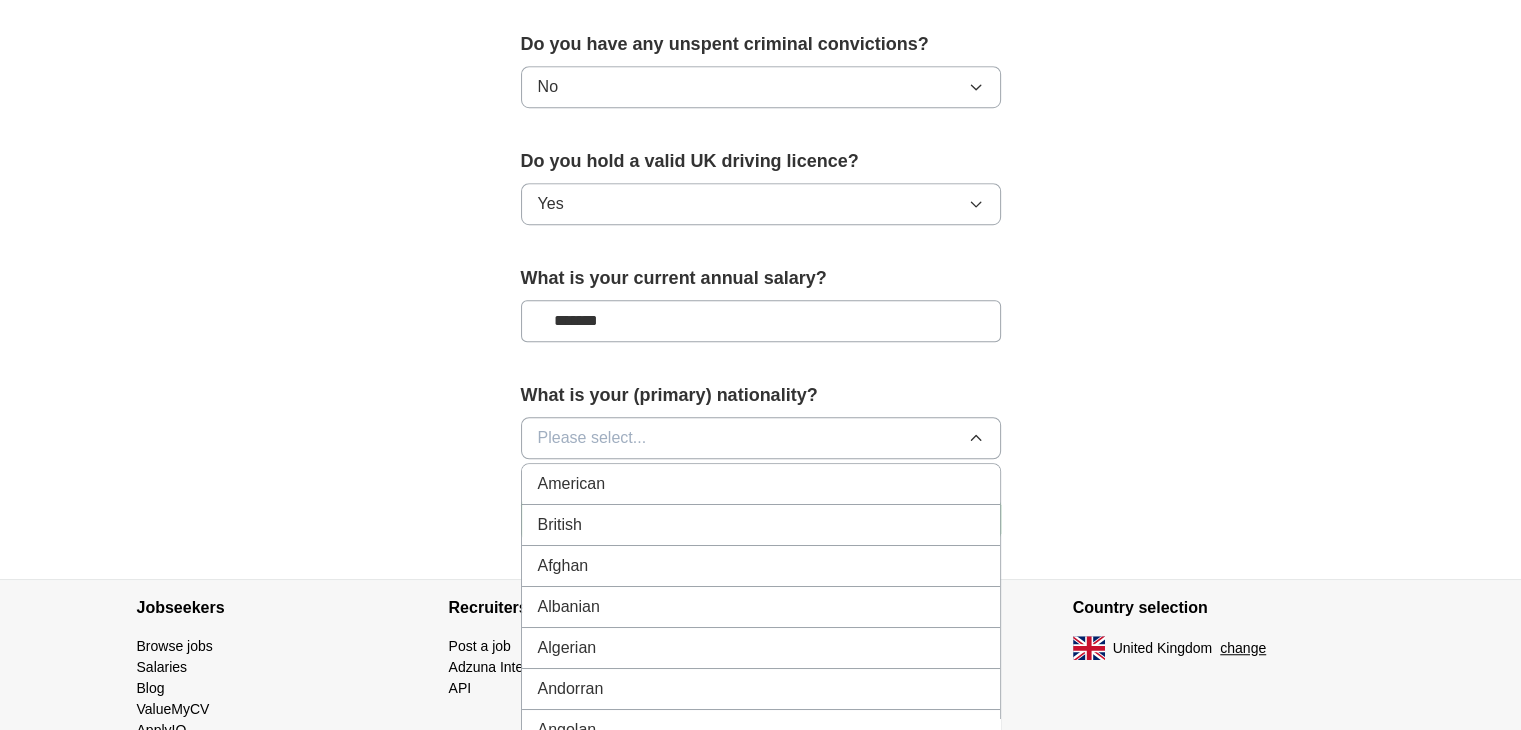 click on "British" at bounding box center (761, 525) 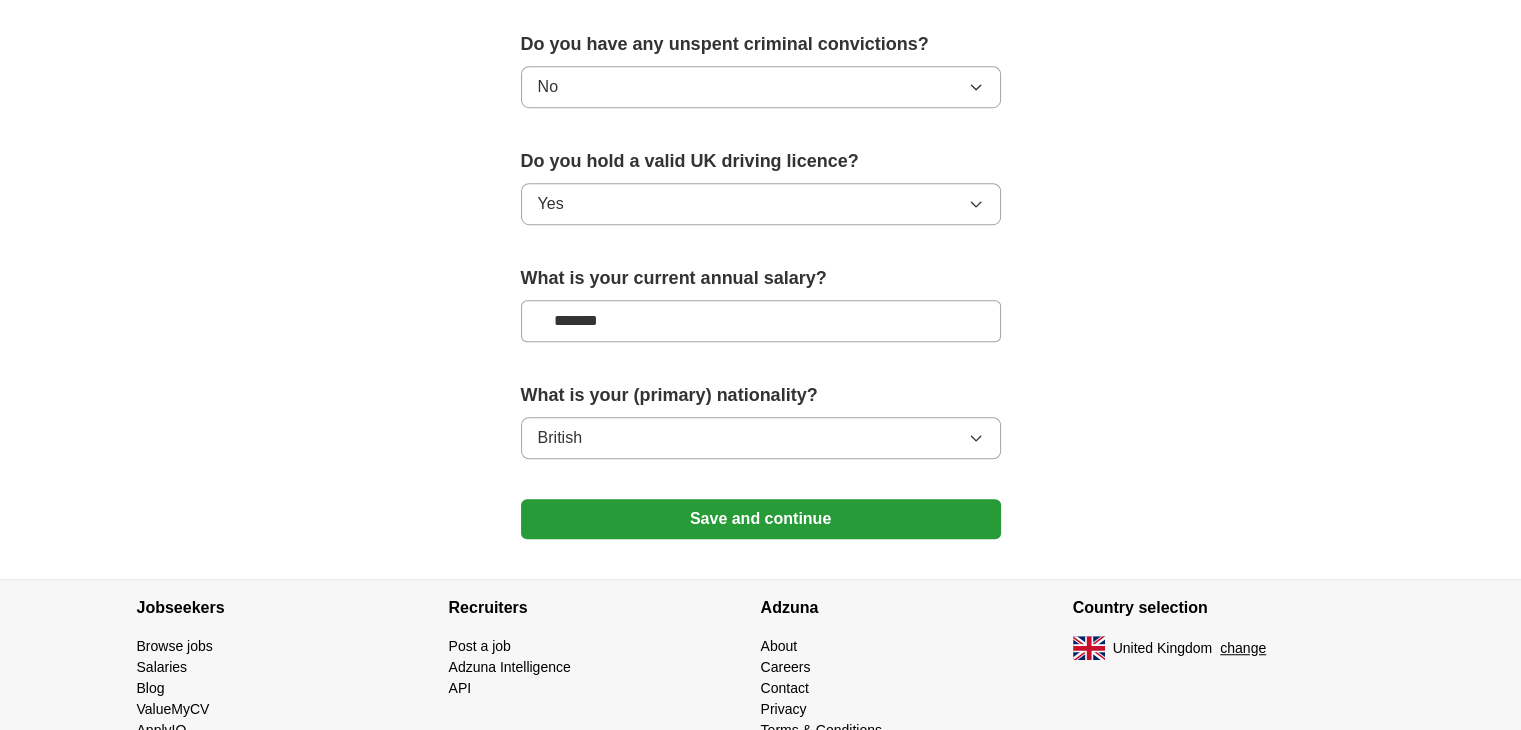 click on "Save and continue" at bounding box center (761, 519) 